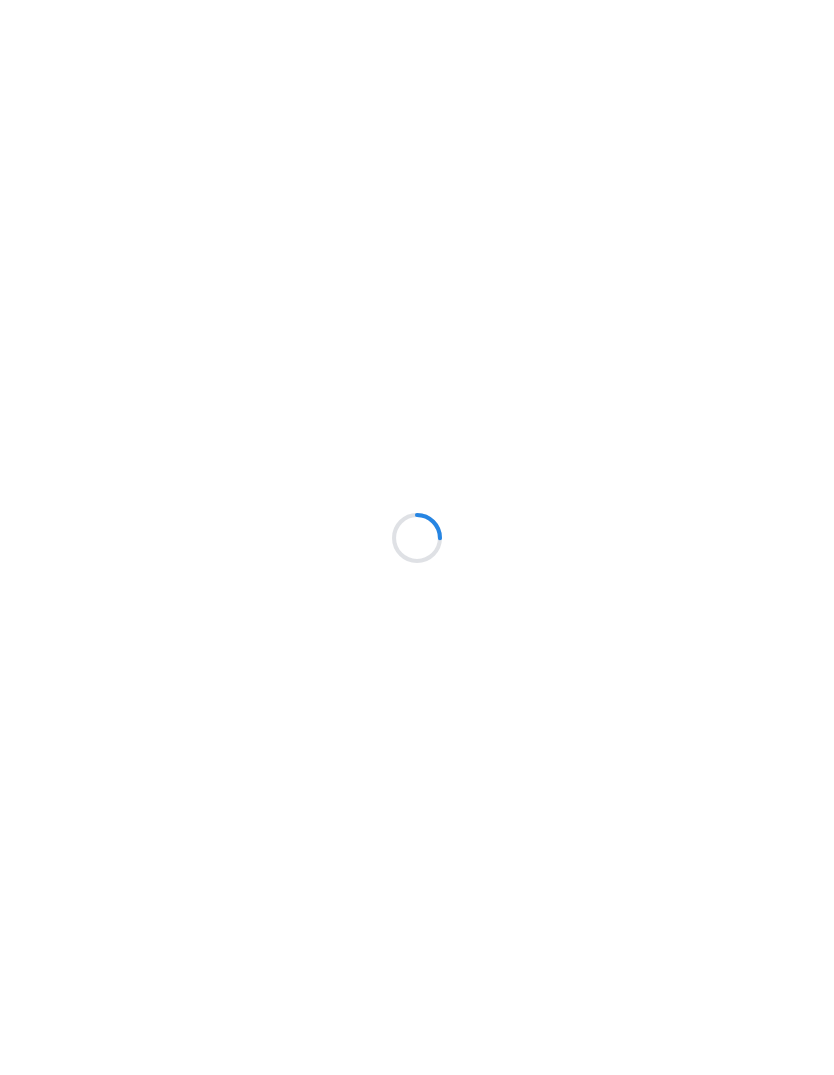 scroll, scrollTop: 0, scrollLeft: 0, axis: both 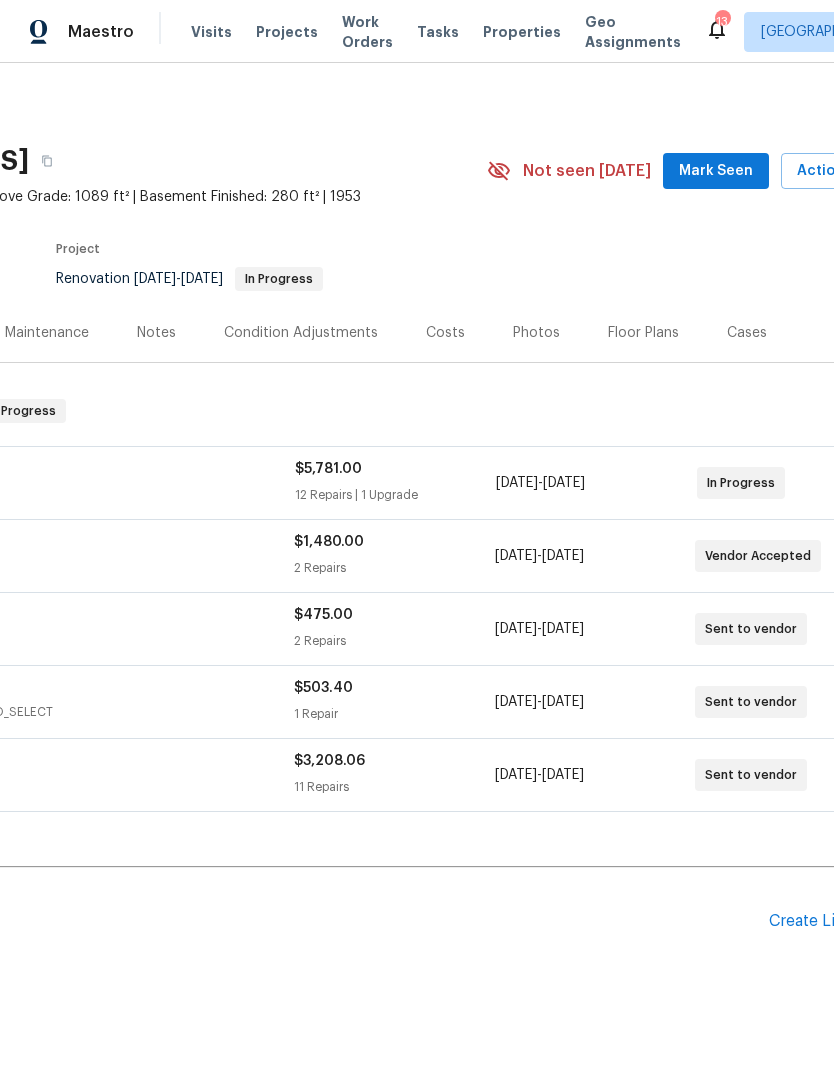 click on "Floor Plans" at bounding box center [643, 333] 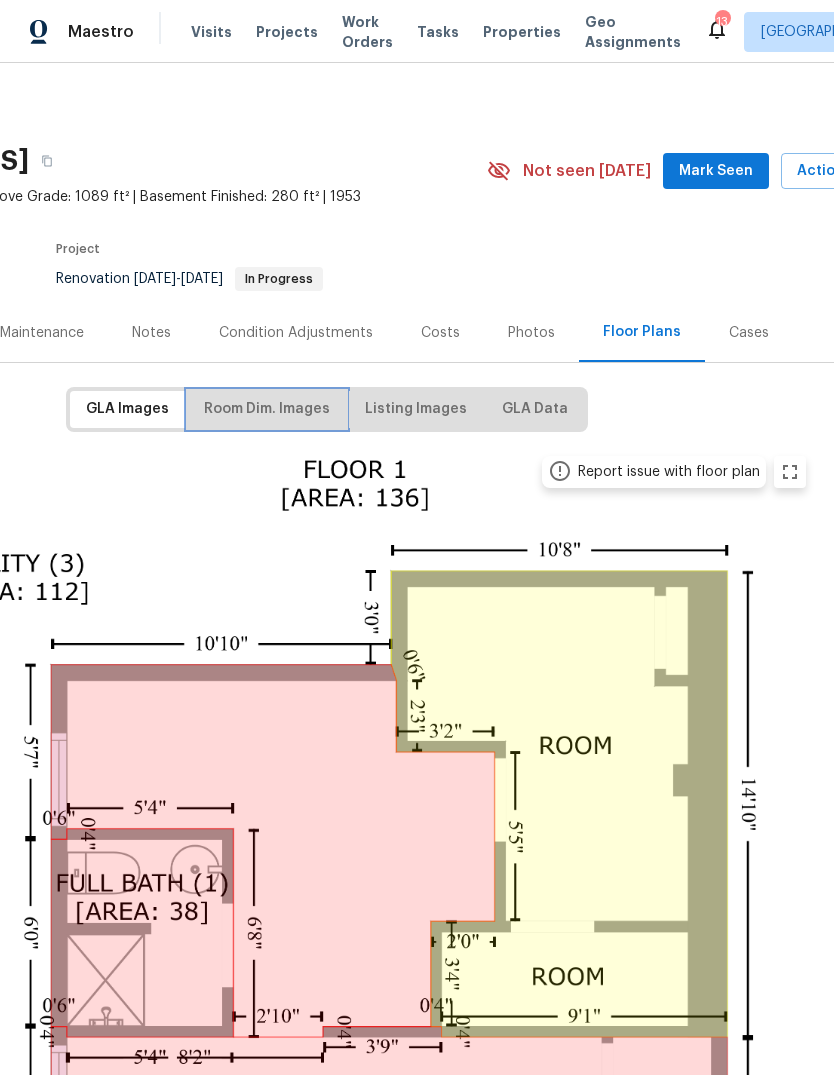click on "Room Dim. Images" at bounding box center (267, 409) 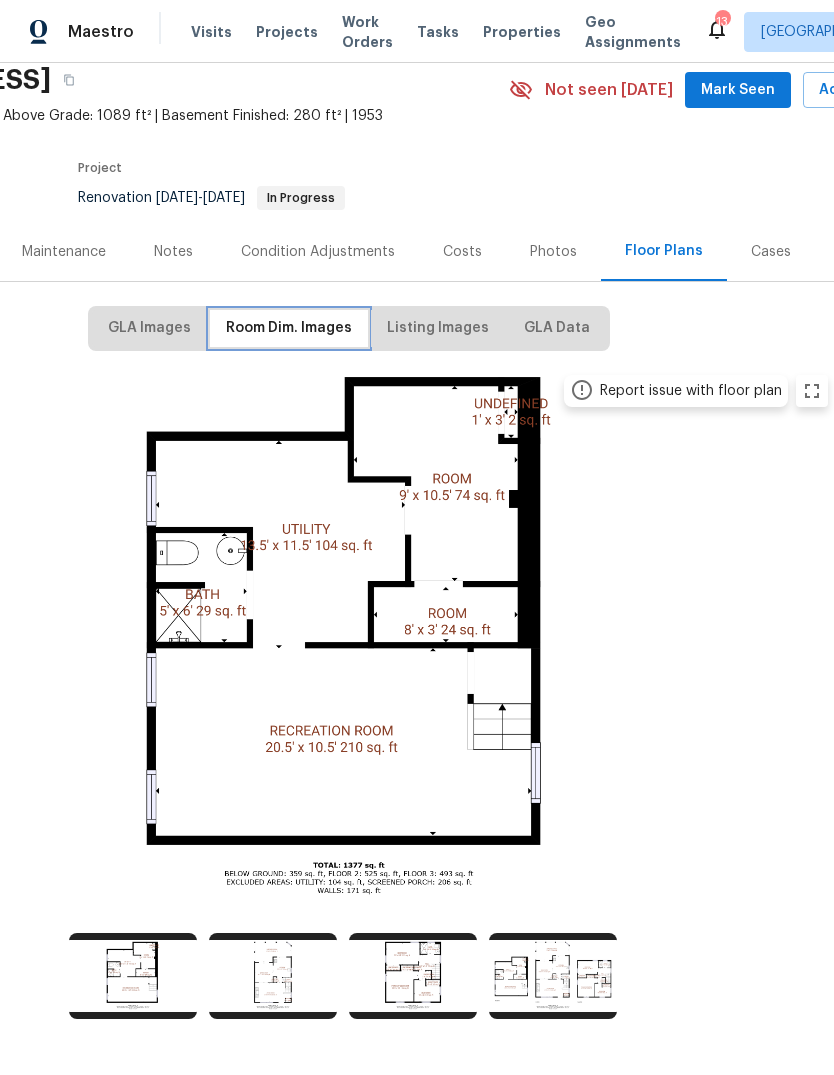 scroll, scrollTop: 79, scrollLeft: 216, axis: both 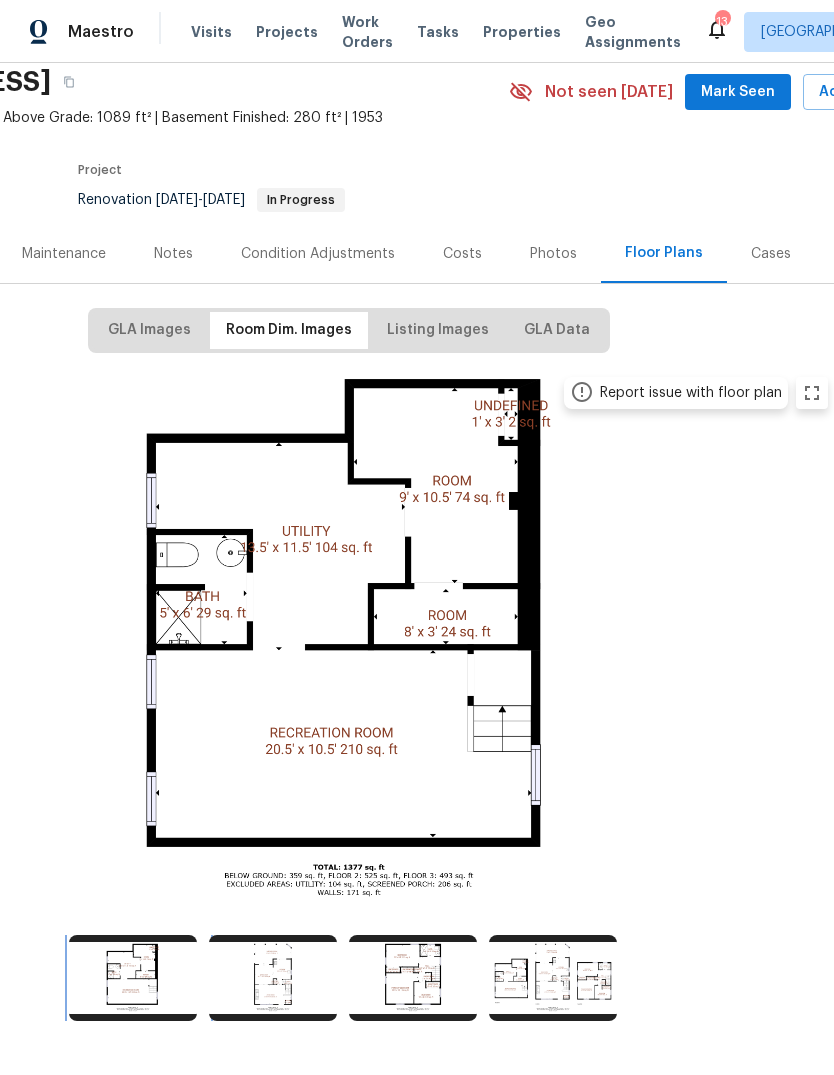 click at bounding box center [133, 978] 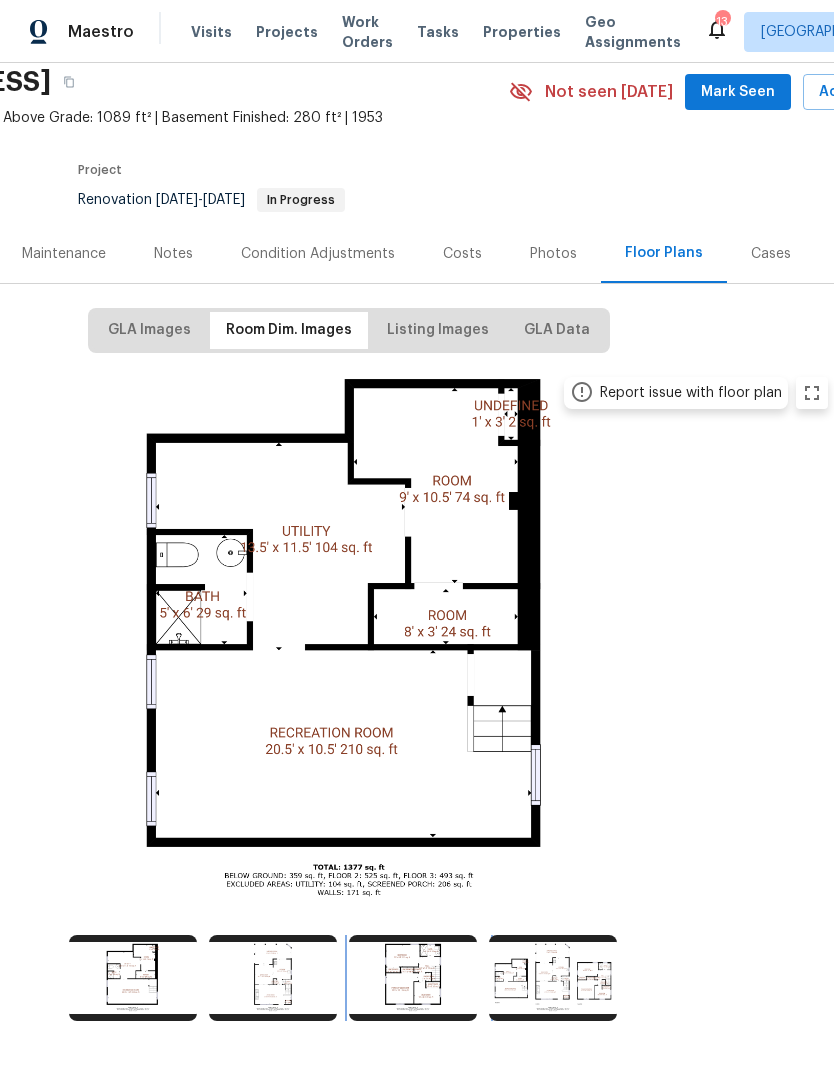 click at bounding box center (413, 978) 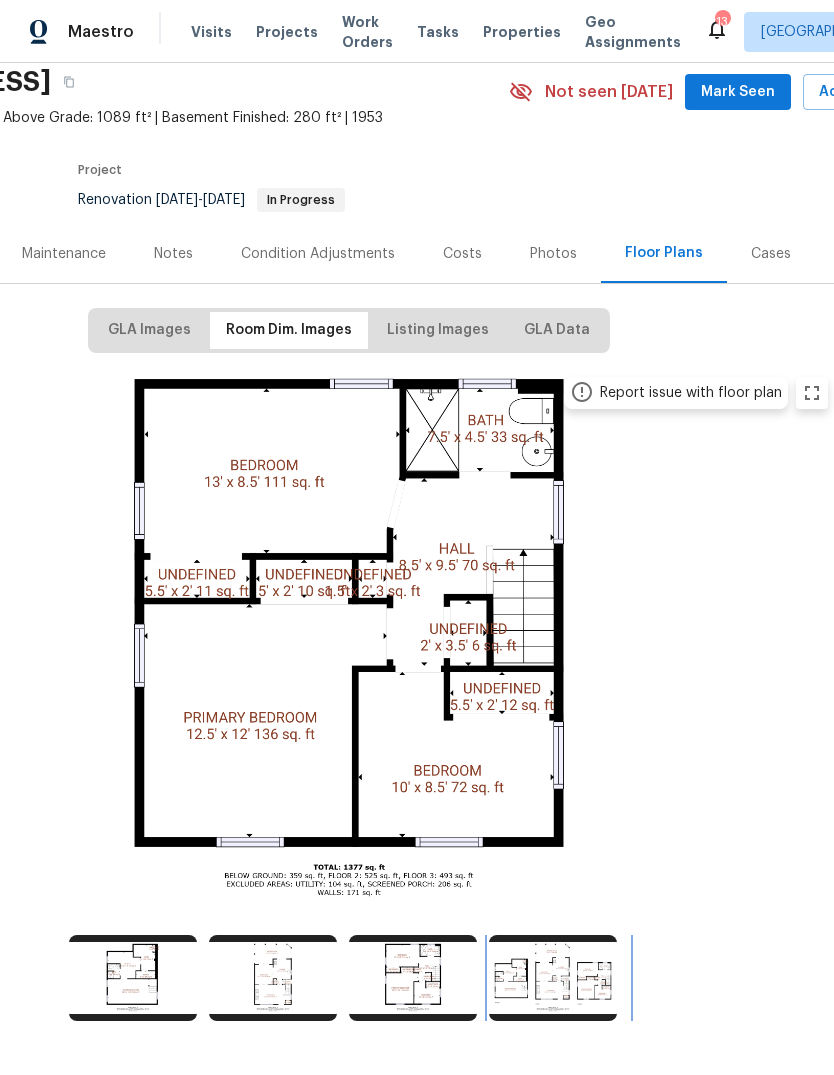 click at bounding box center [553, 978] 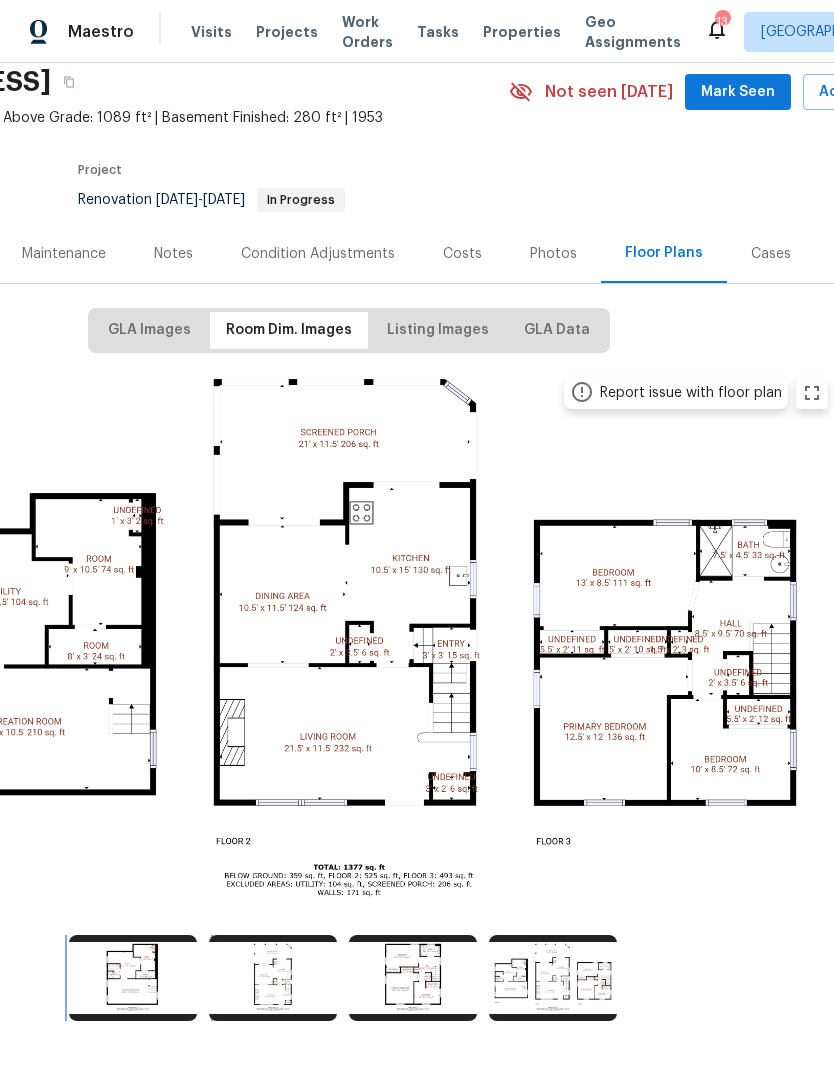 click at bounding box center [133, 978] 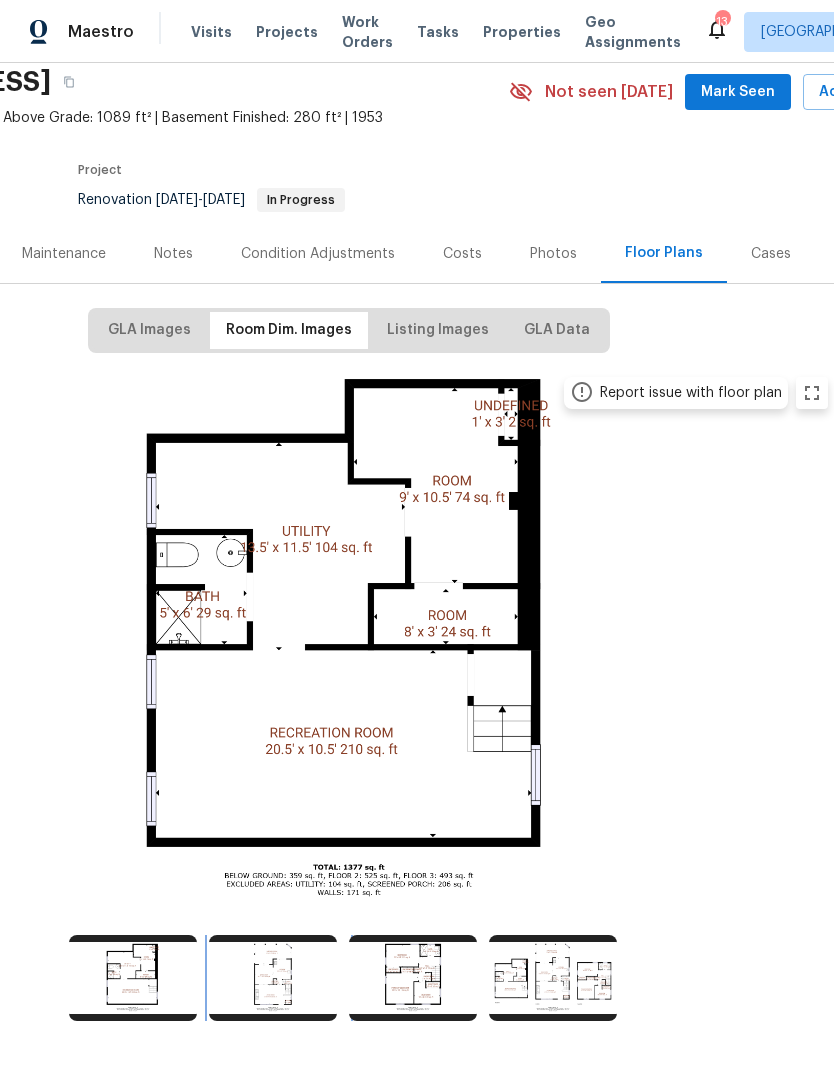click at bounding box center (273, 978) 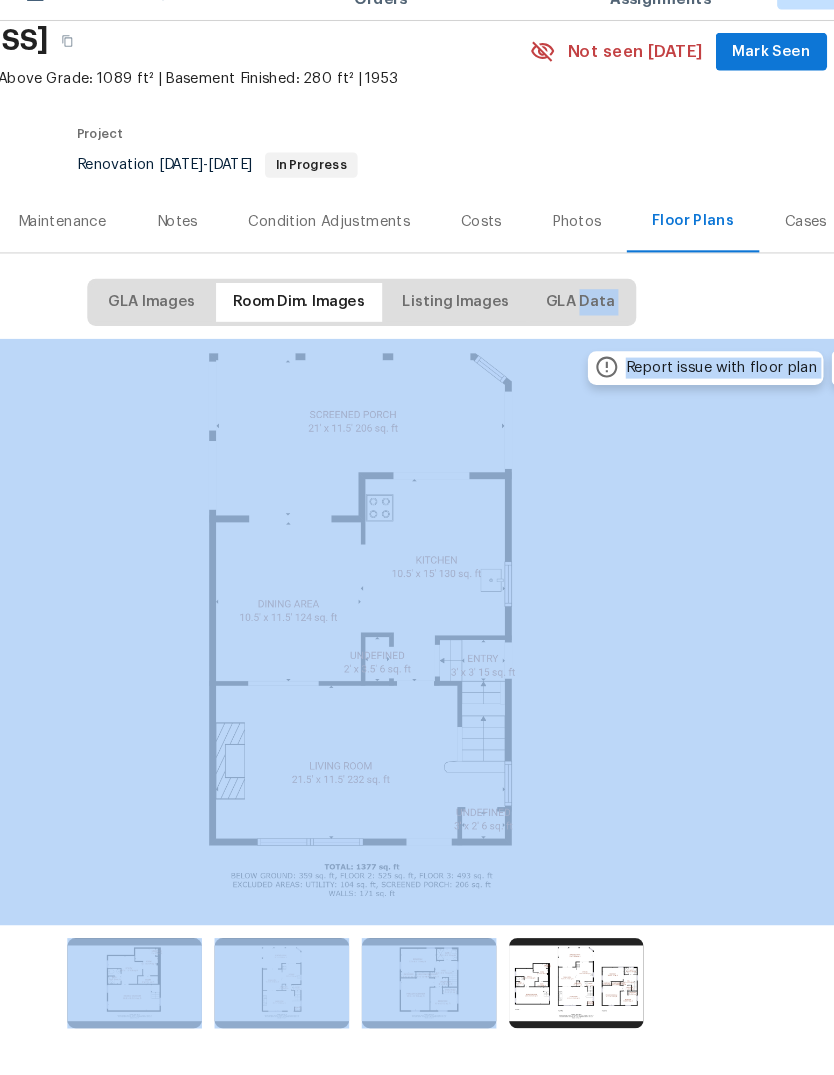 click on "Back to all projects [STREET_ADDRESS] 3 Beds | 1 Baths | Total: 1369 ft² | Above Grade: 1089 ft² | Basement Finished: 280 ft² | 1953 Not seen [DATE] Mark Seen Actions Last Visit Date [DATE]  by  [PERSON_NAME]   Project Renovation   [DATE]  -  [DATE] In Progress Visits Work Orders Maintenance Notes Condition Adjustments Costs Photos Floor Plans Cases GLA Images Room Dim. Images Listing Images GLA Data Report issue with floor plan Report issue with floor plan Report issue with floor plan Report issue with floor plan" at bounding box center [349, 519] 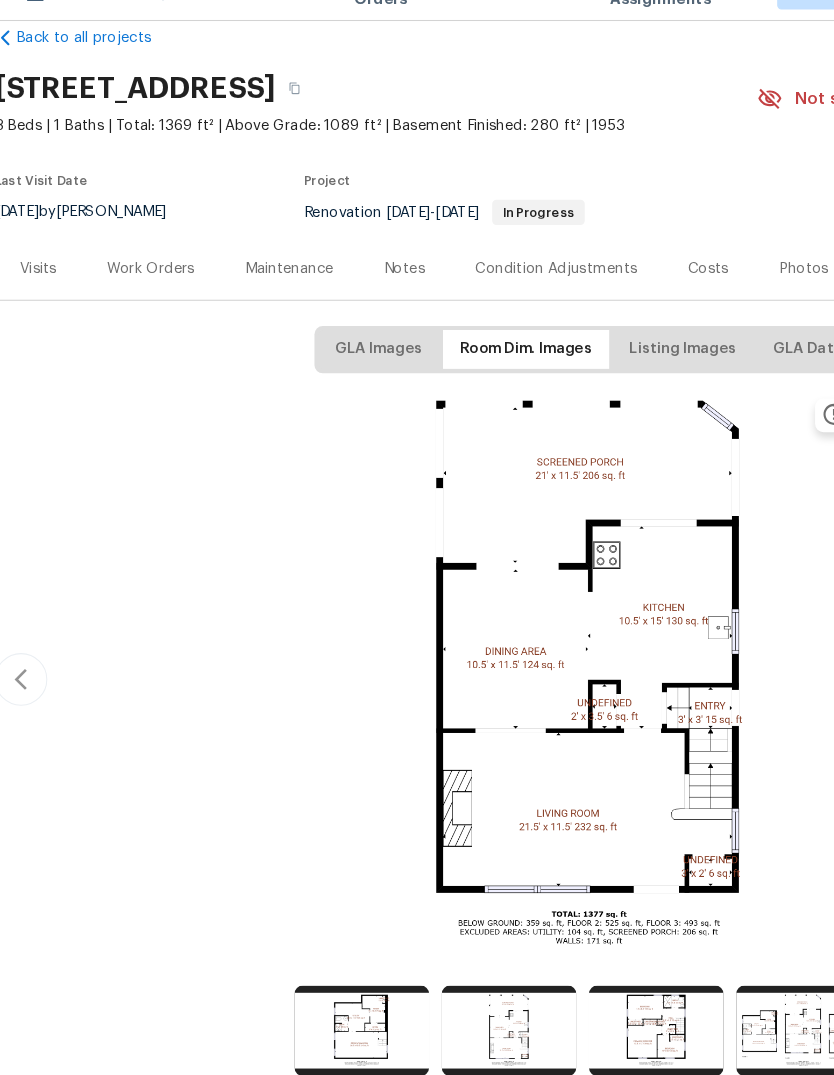 scroll, scrollTop: 34, scrollLeft: 0, axis: vertical 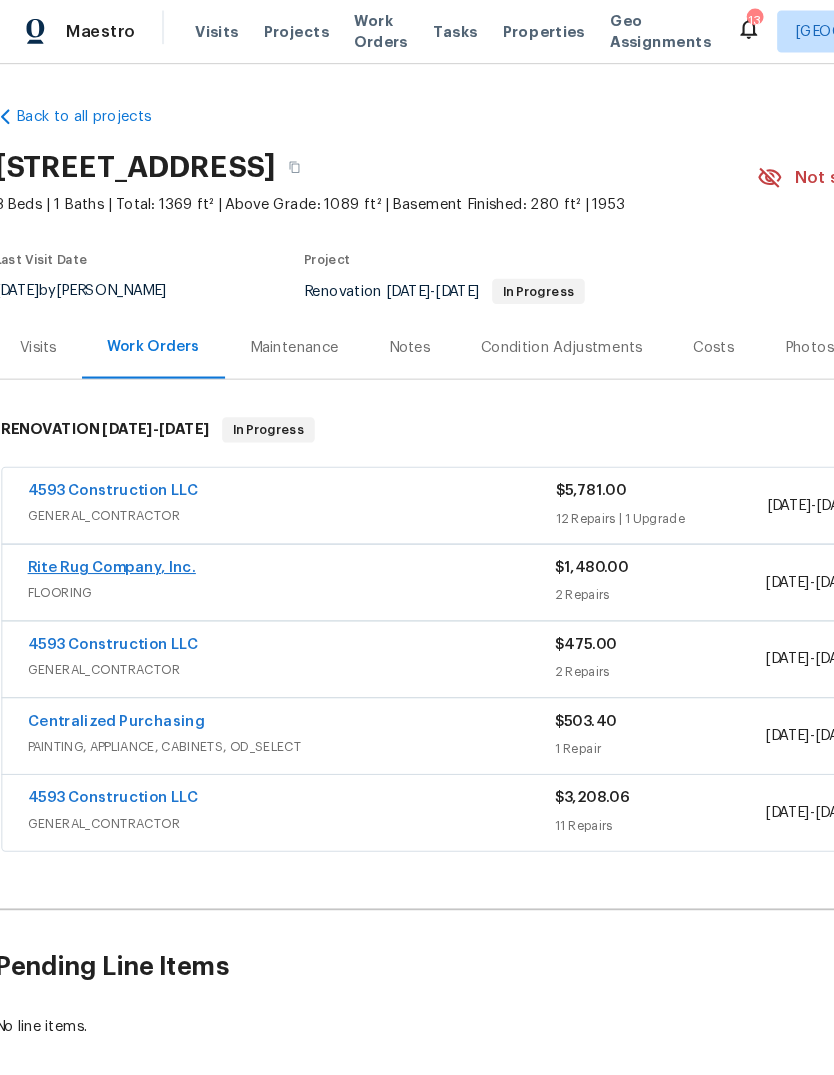 click on "Rite Rug Company, Inc." at bounding box center (111, 542) 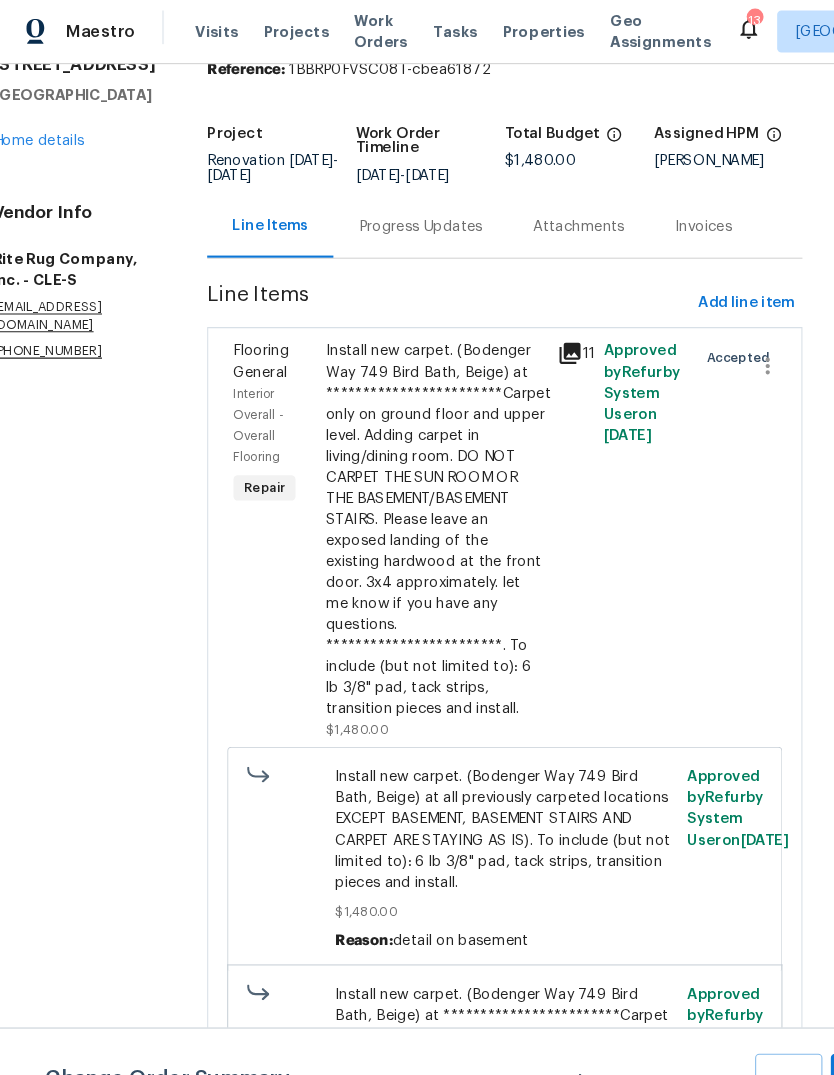 scroll, scrollTop: 86, scrollLeft: 35, axis: both 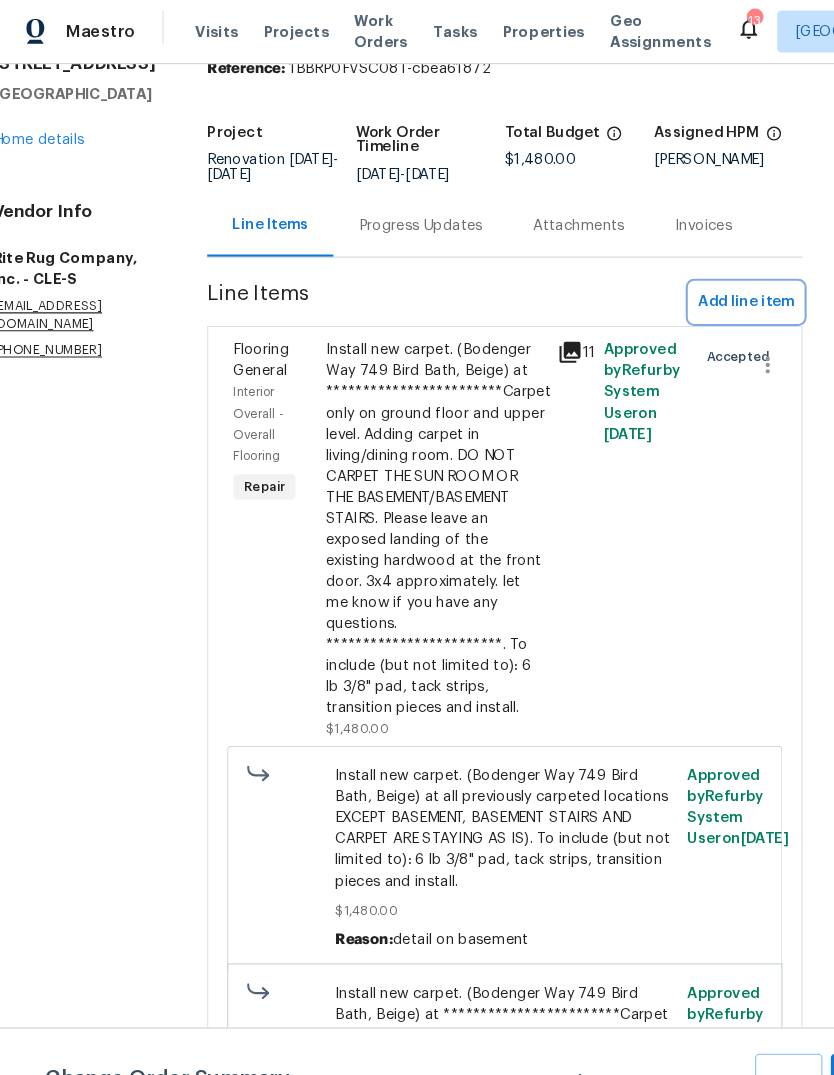 click on "Add line item" at bounding box center (714, 289) 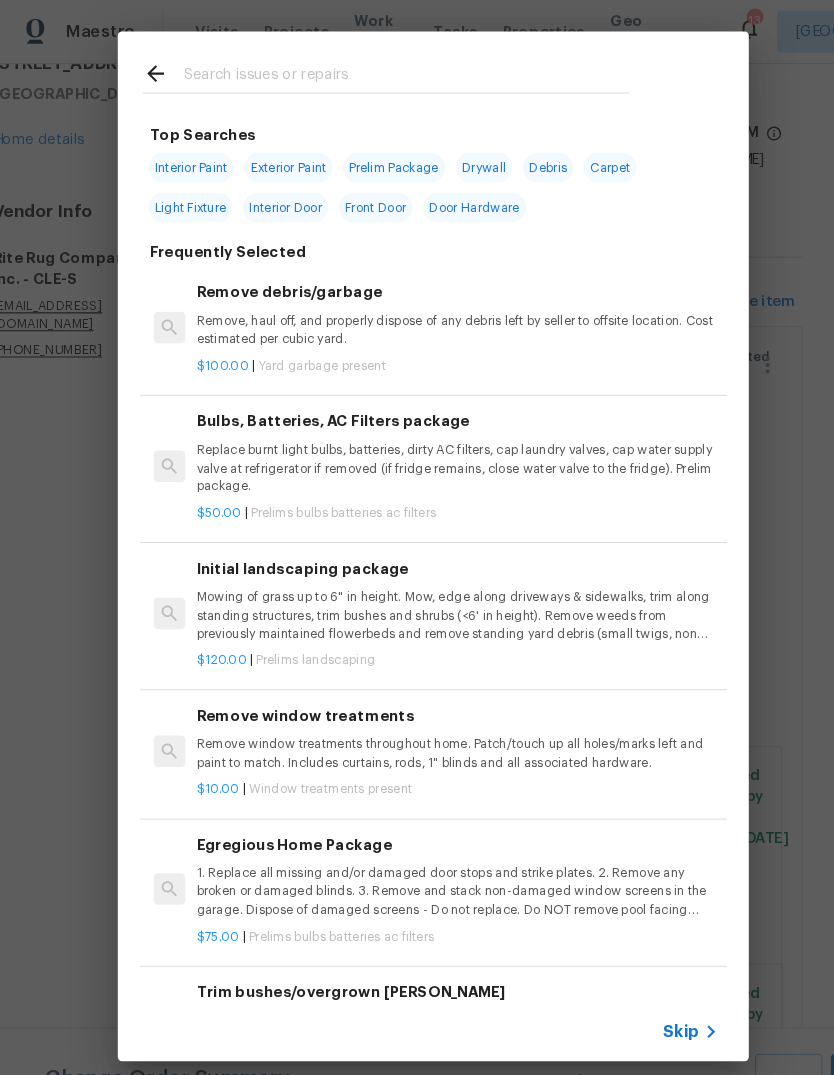 click at bounding box center (372, 71) 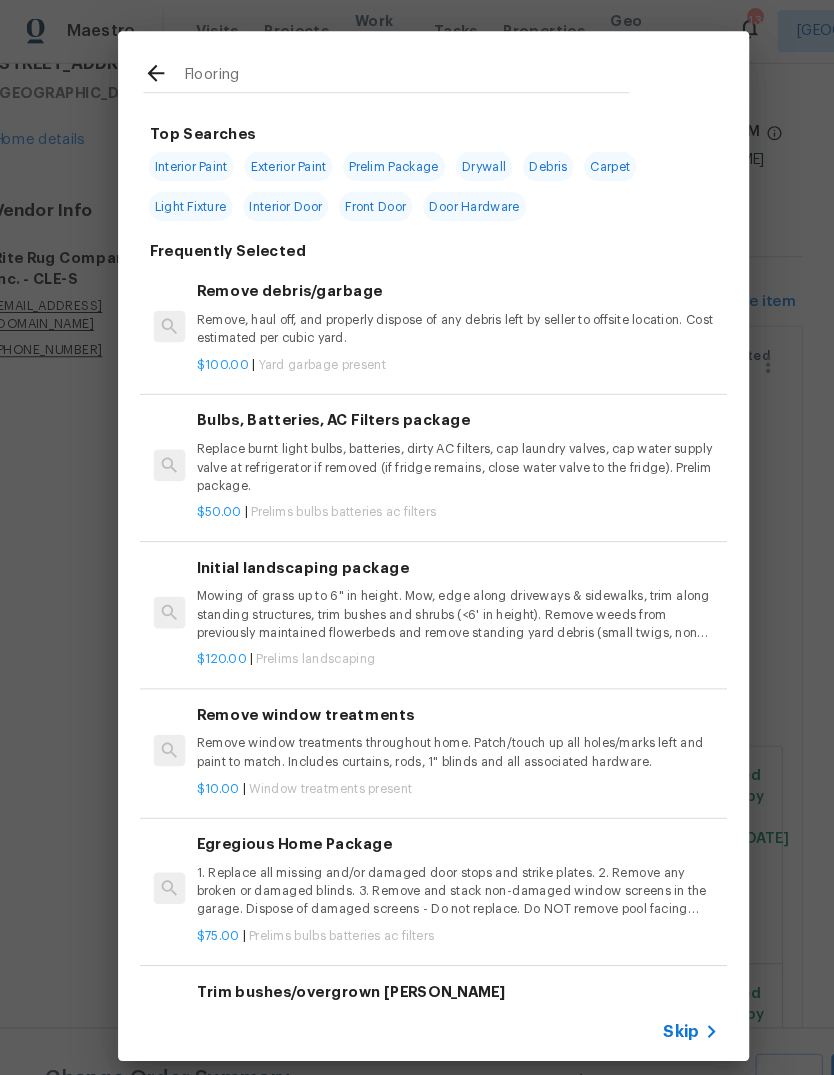 type on "Flooring" 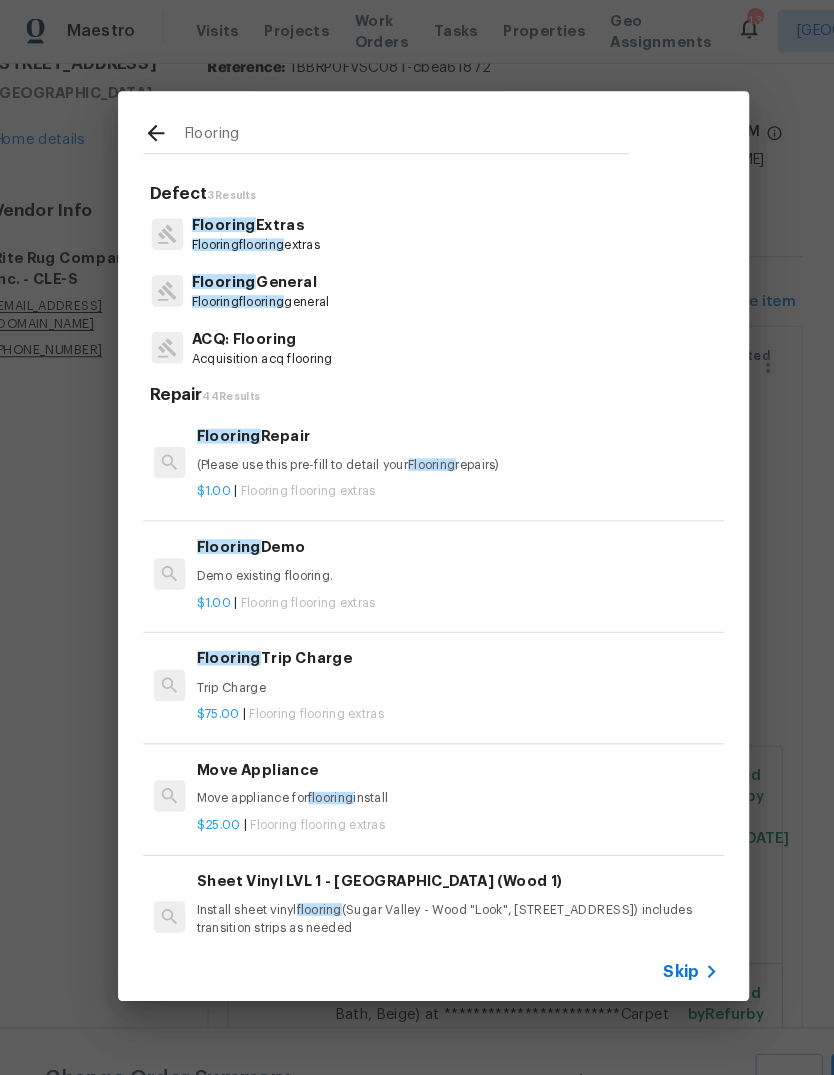 click on "Flooring" at bounding box center (217, 270) 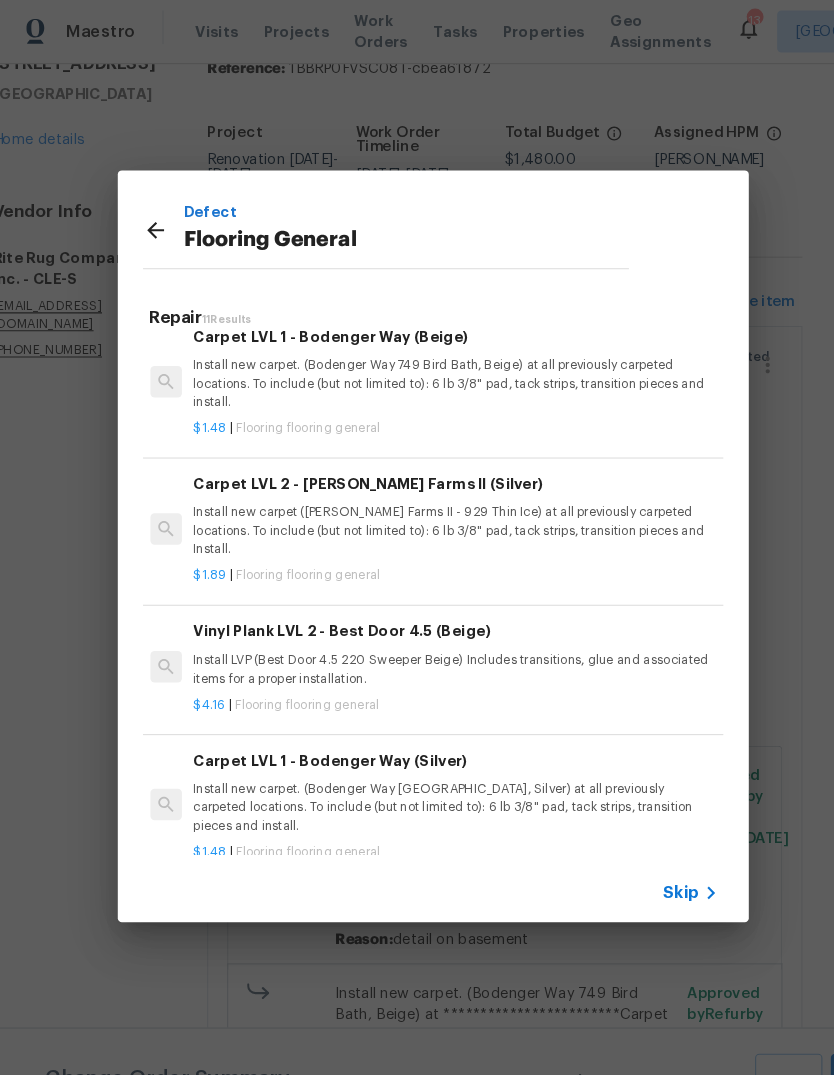 scroll, scrollTop: 896, scrollLeft: 3, axis: both 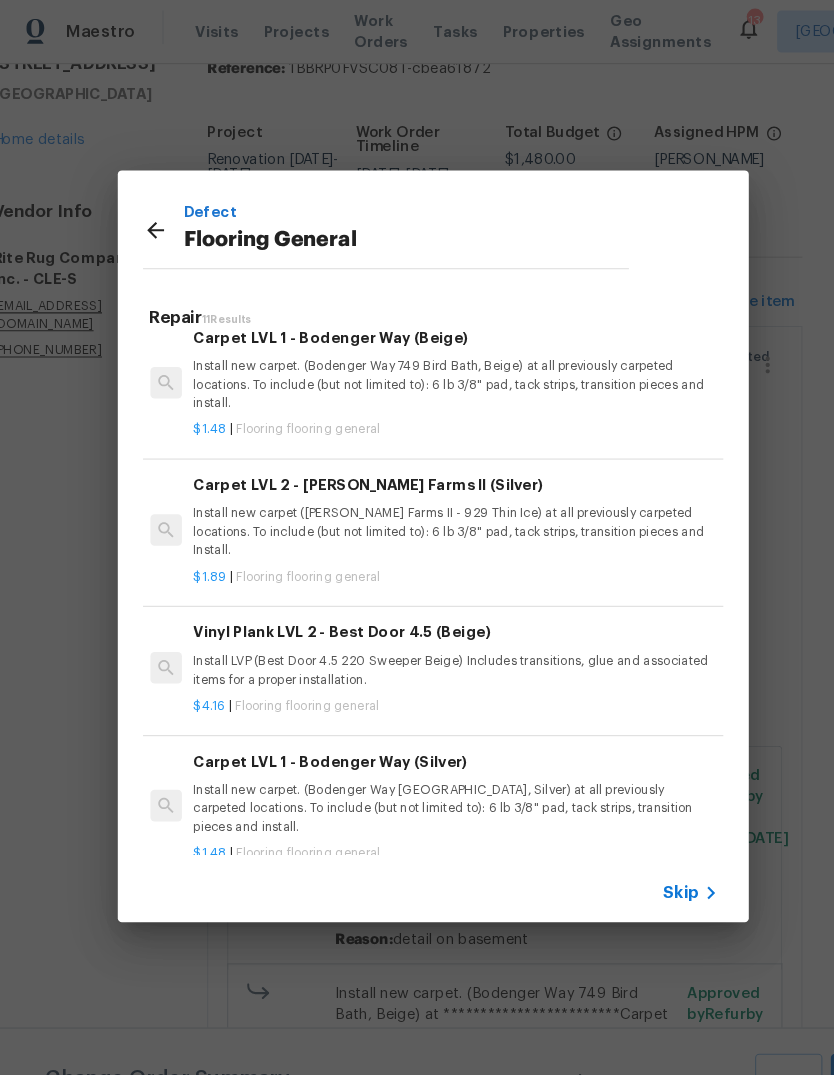 click on "Install LVP (Best Door 4.5 220 Sweeper Beige) Includes transitions, glue and associated items for a proper installation." at bounding box center [437, 639] 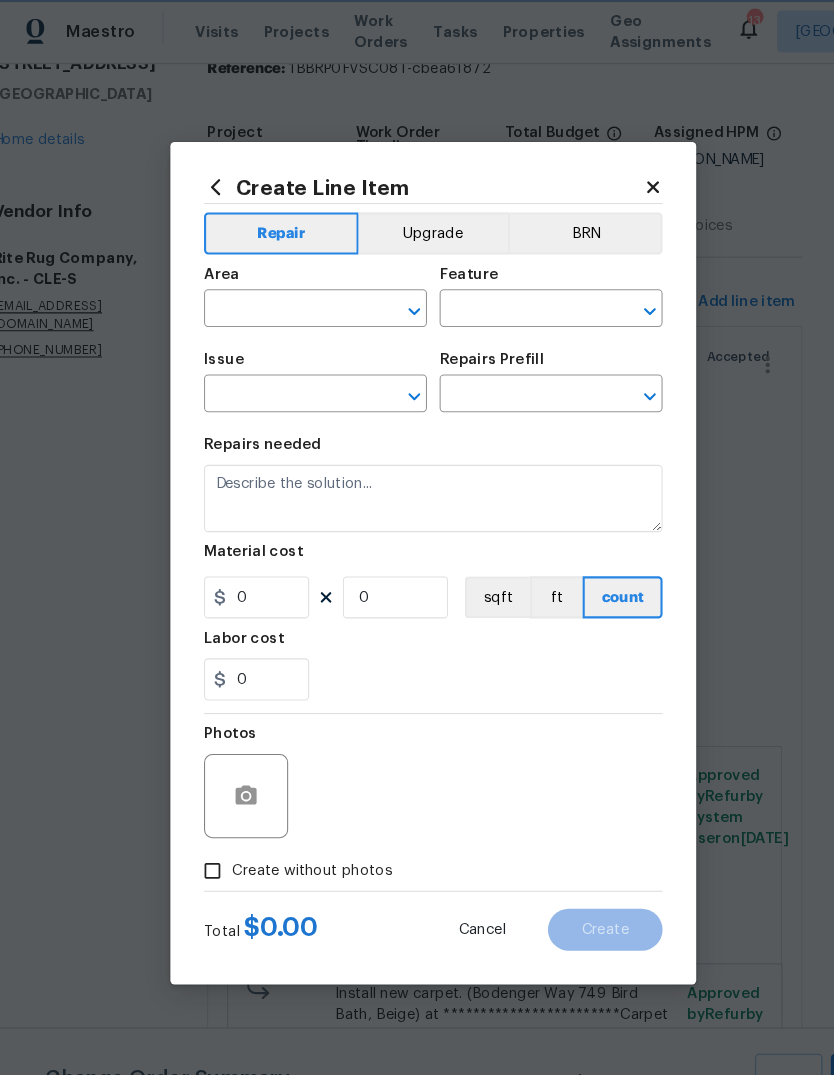 type on "Overall Flooring" 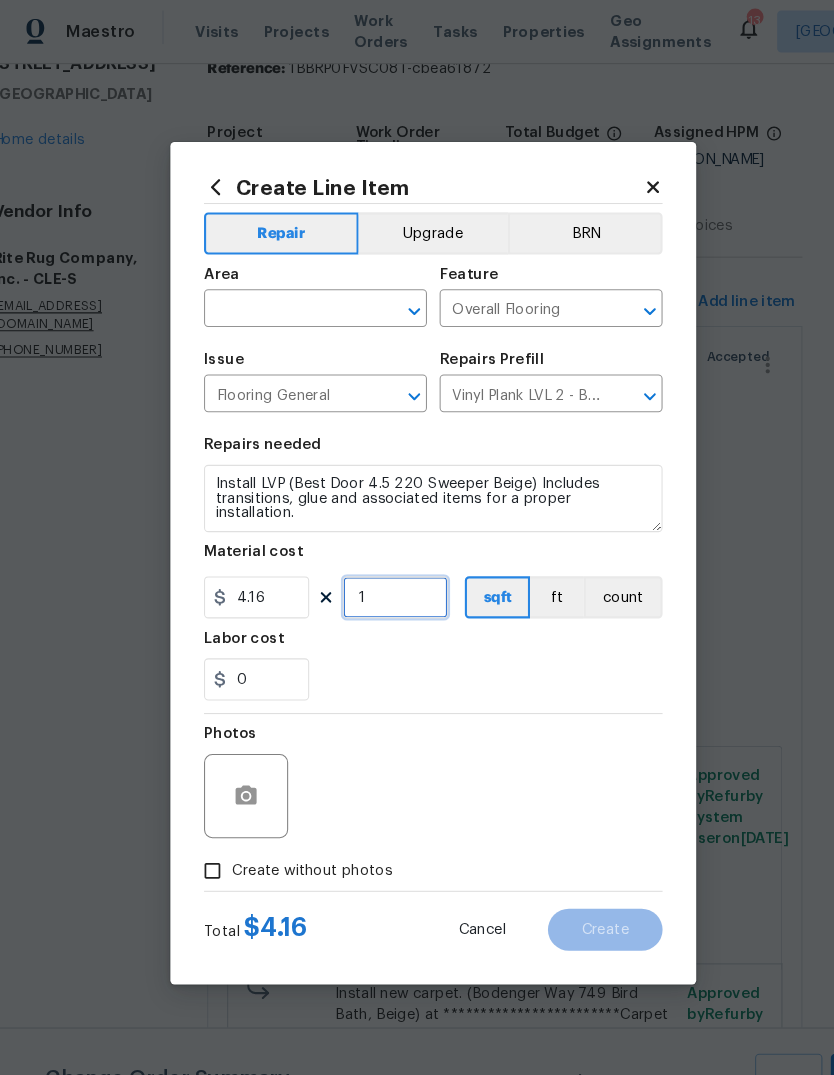 click on "1" at bounding box center (381, 570) 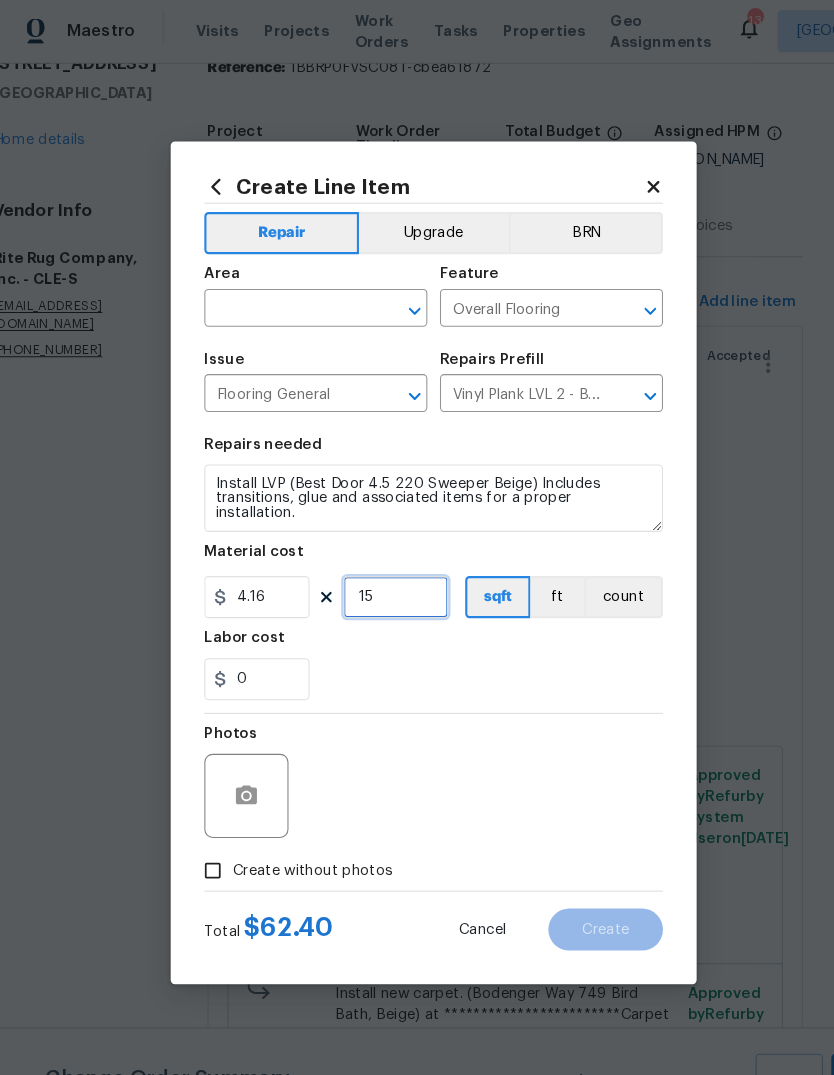 type on "15" 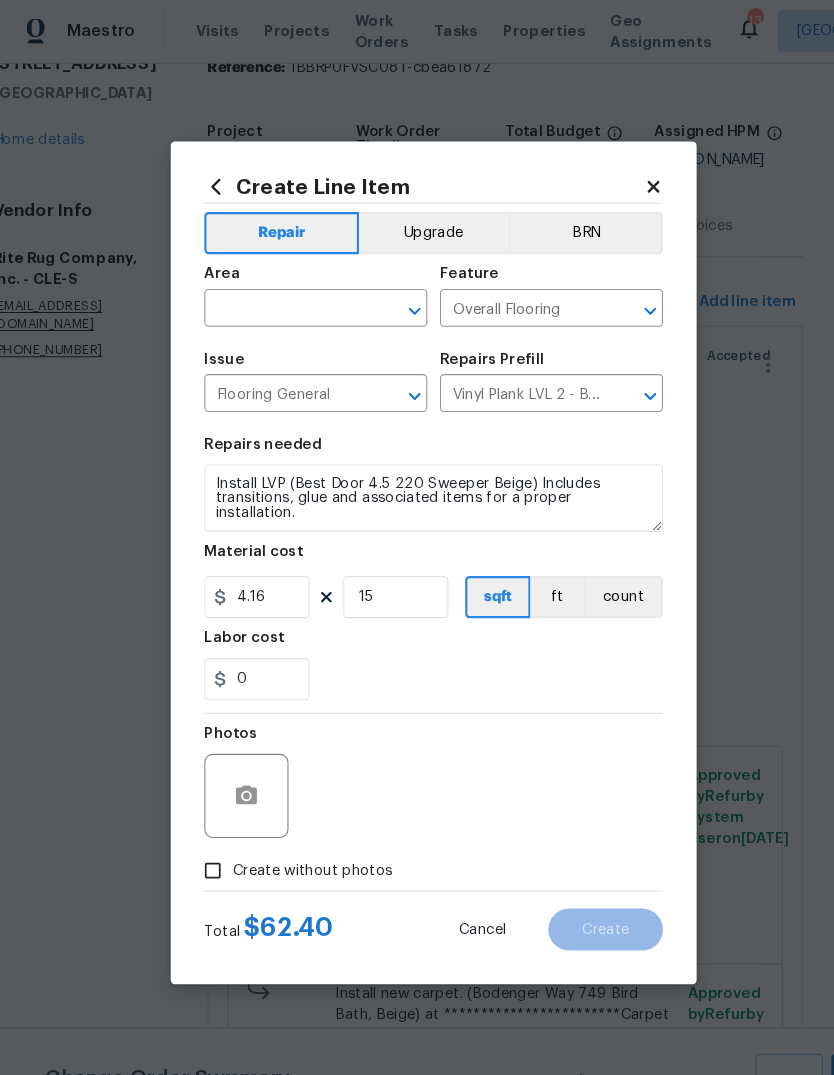 click on "Labor cost" at bounding box center [417, 615] 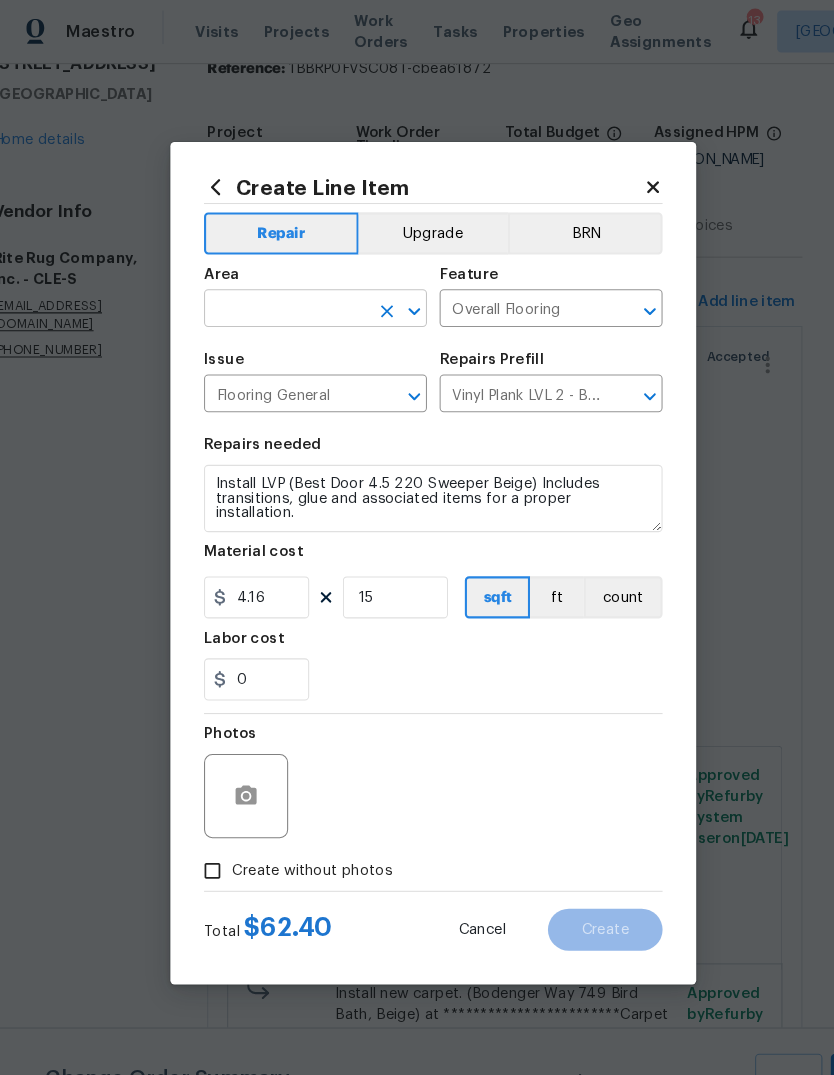 click at bounding box center (277, 297) 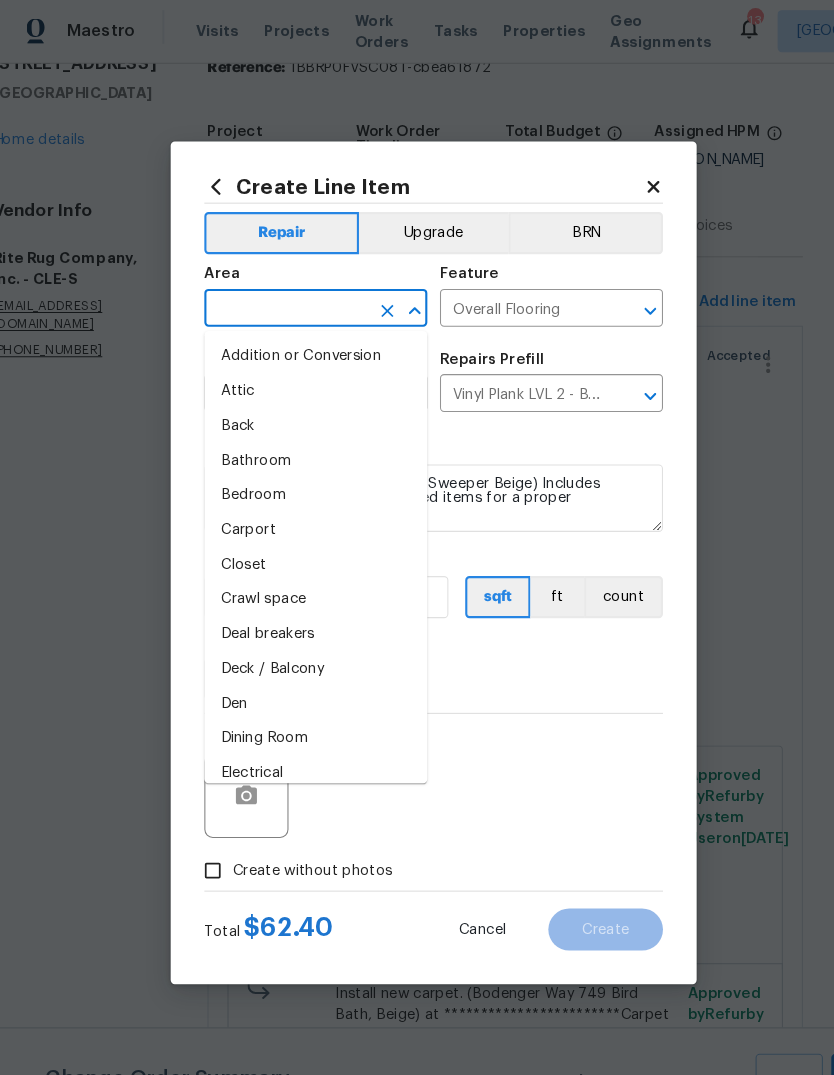 click on "Area" at bounding box center (305, 269) 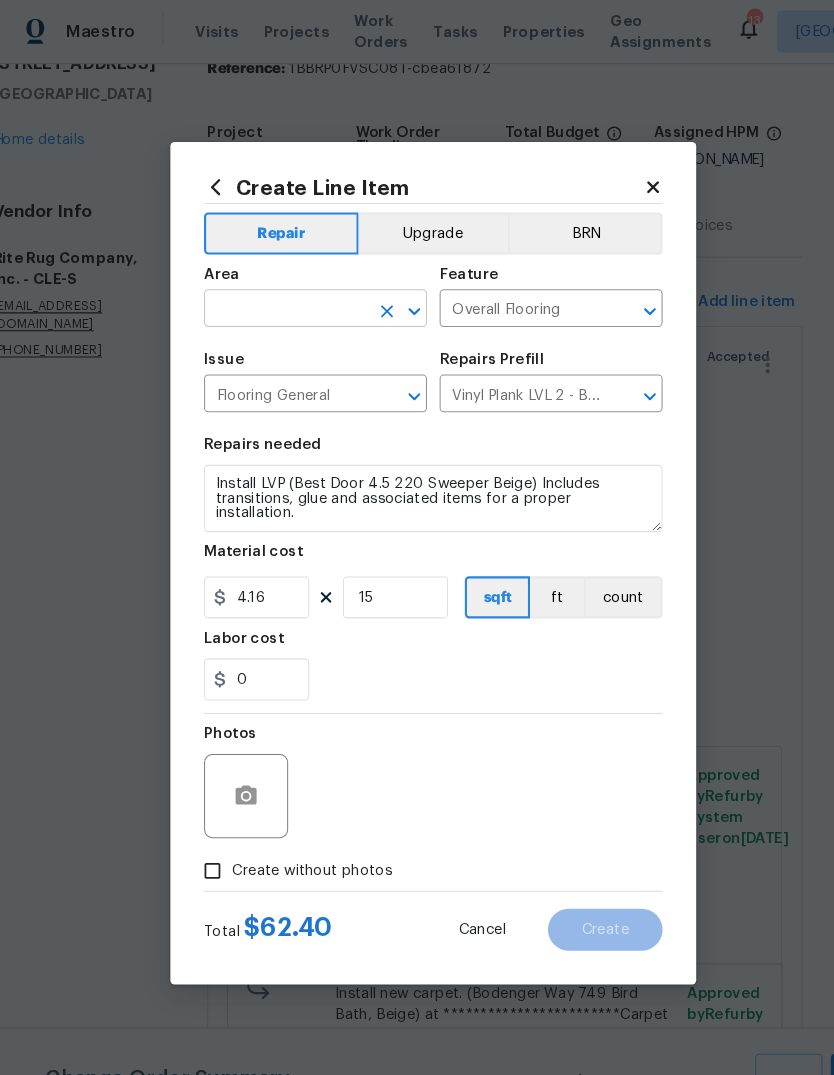 click at bounding box center [277, 297] 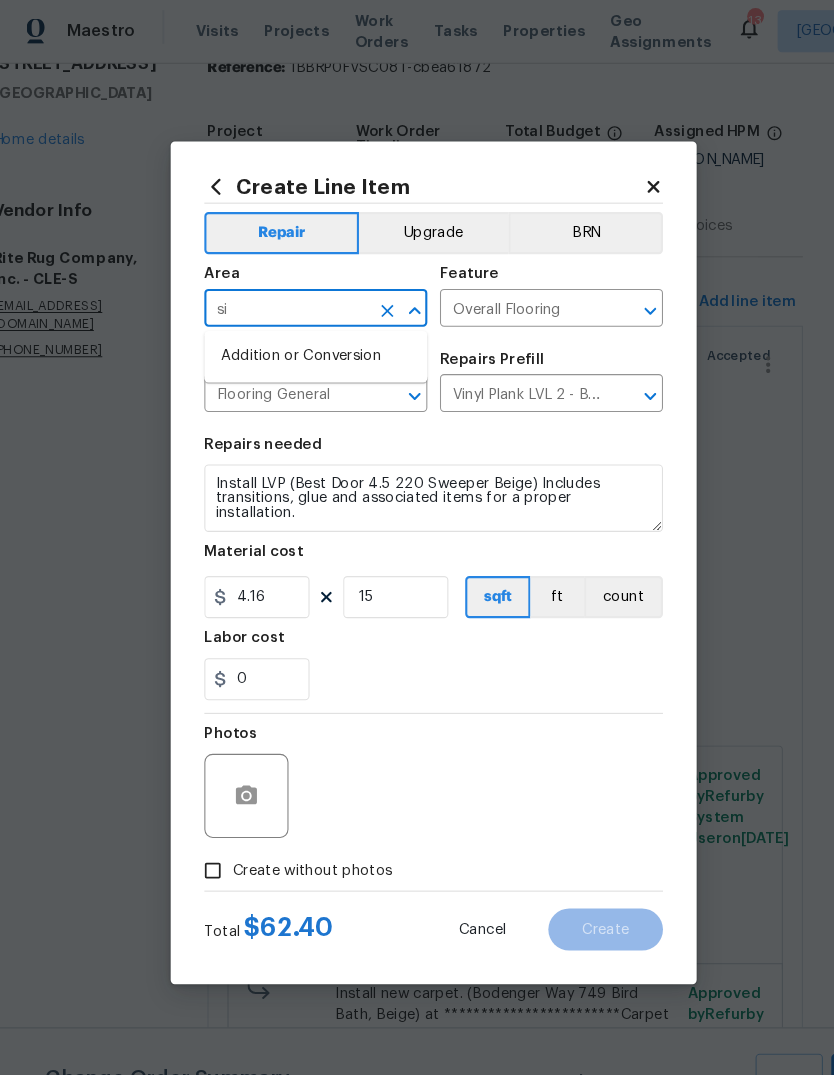 type on "s" 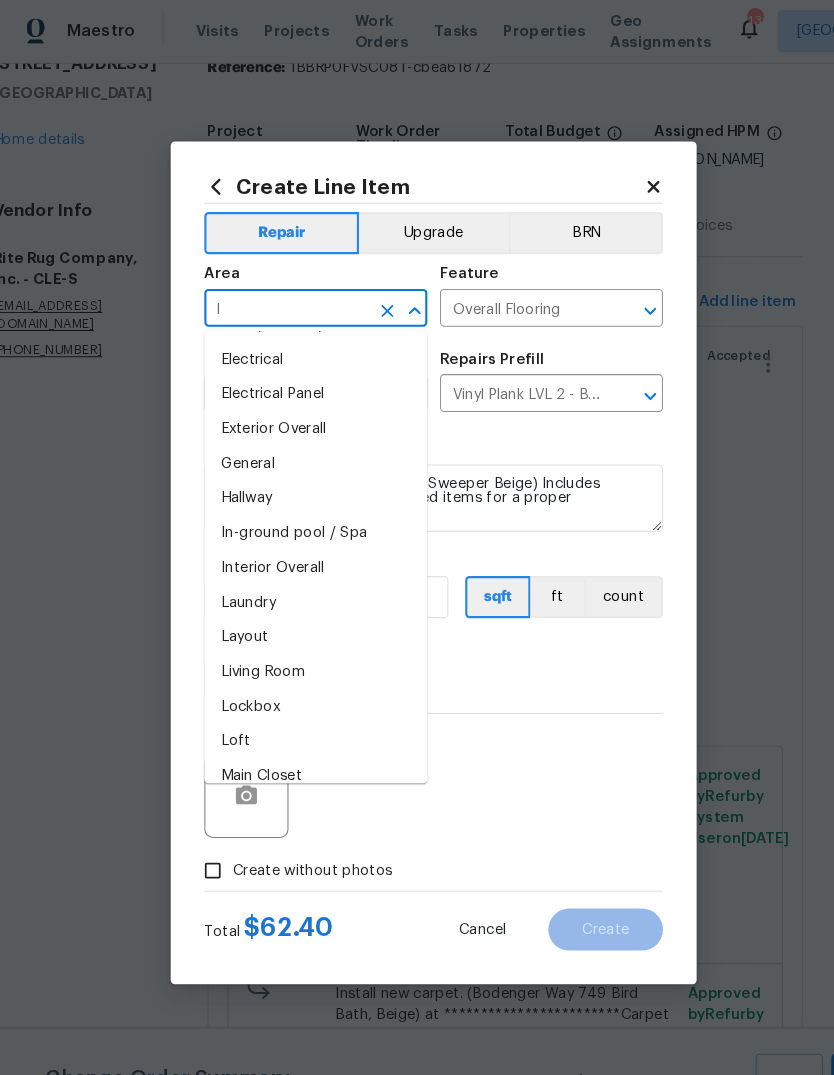 scroll, scrollTop: 0, scrollLeft: 0, axis: both 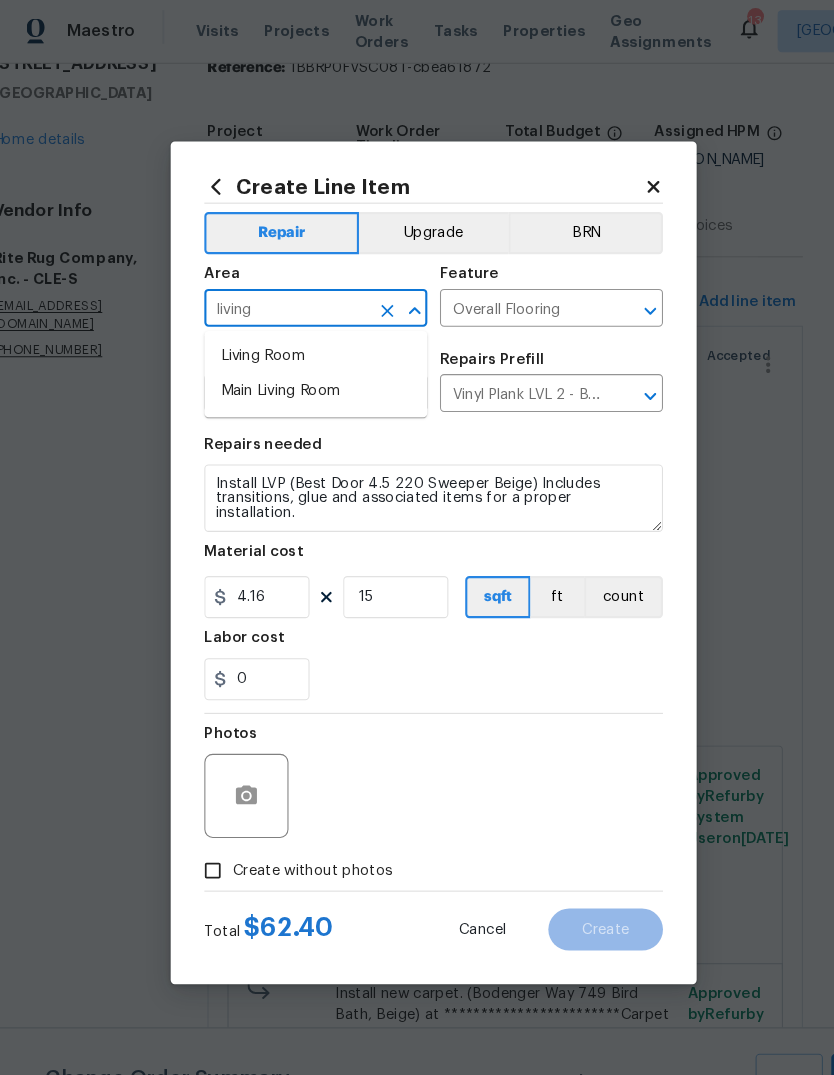 click on "Living Room" at bounding box center [305, 341] 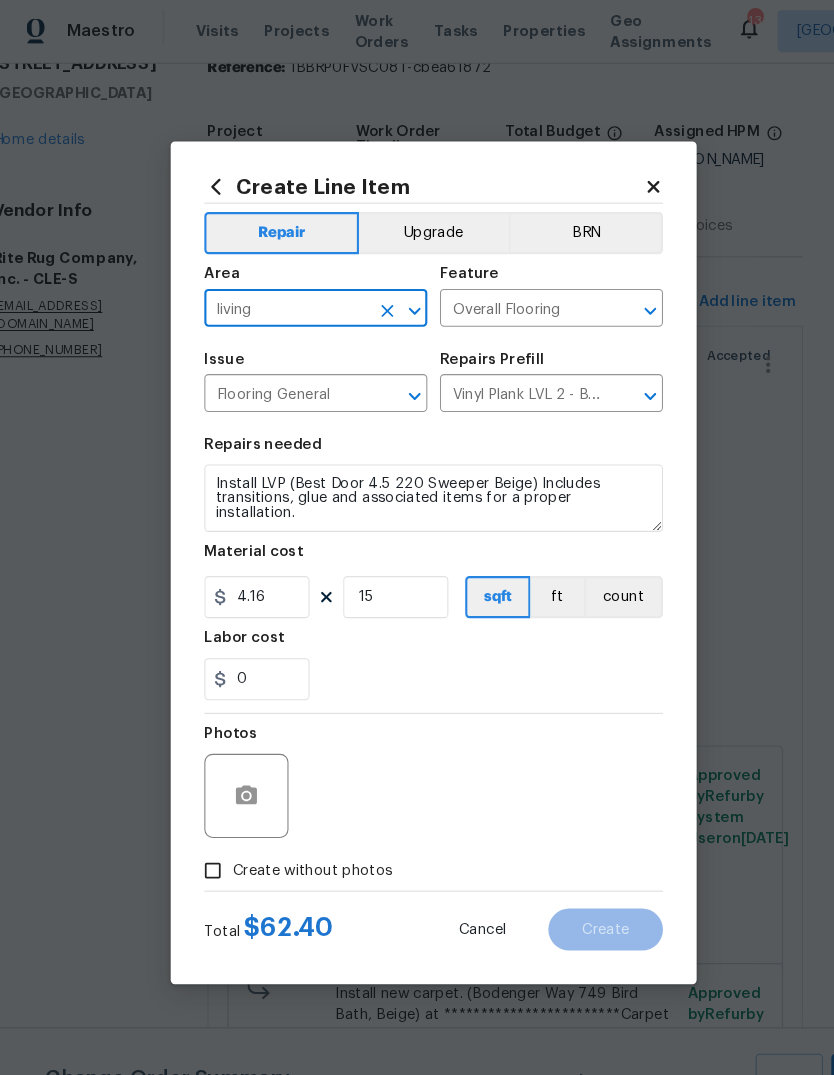 type on "Living Room" 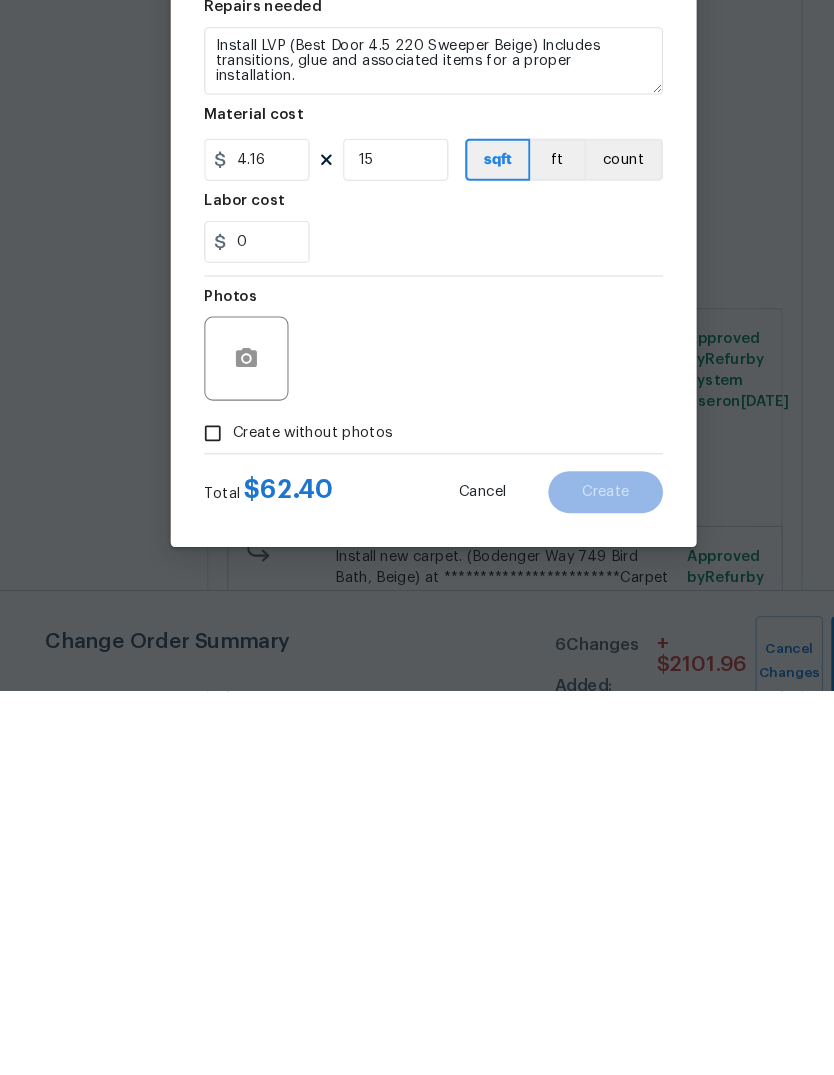 scroll, scrollTop: 75, scrollLeft: 0, axis: vertical 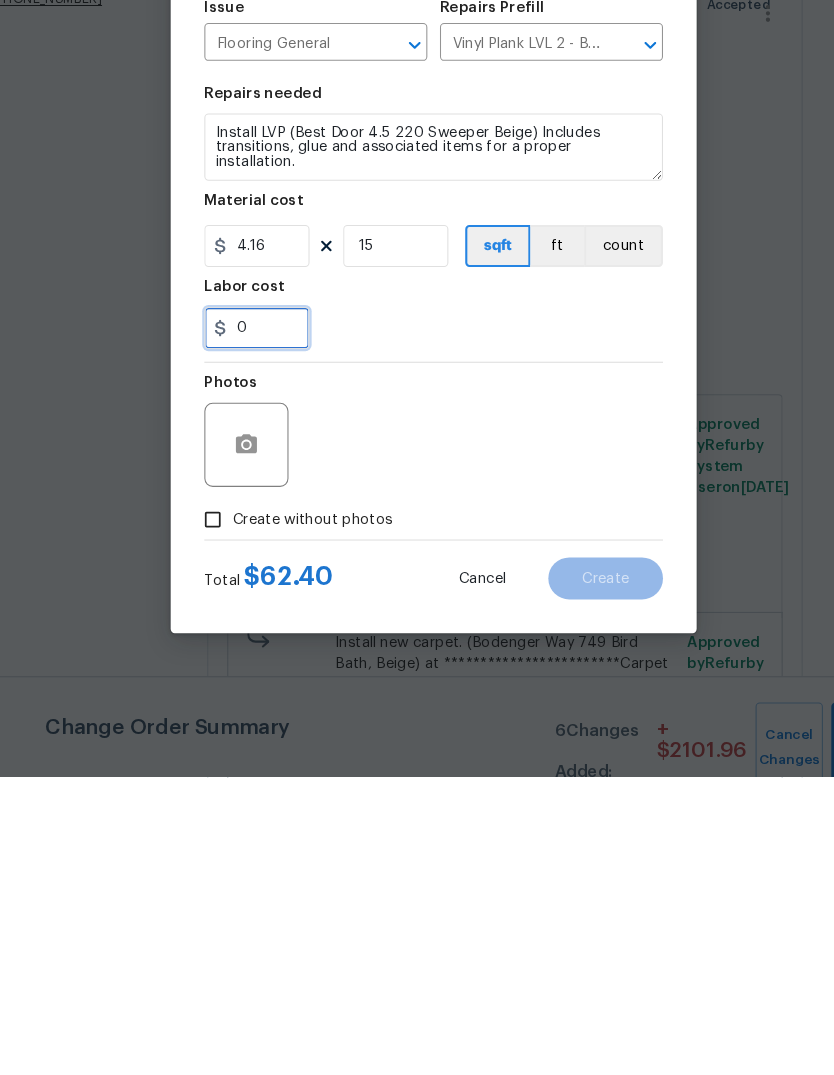 click on "0" at bounding box center [249, 648] 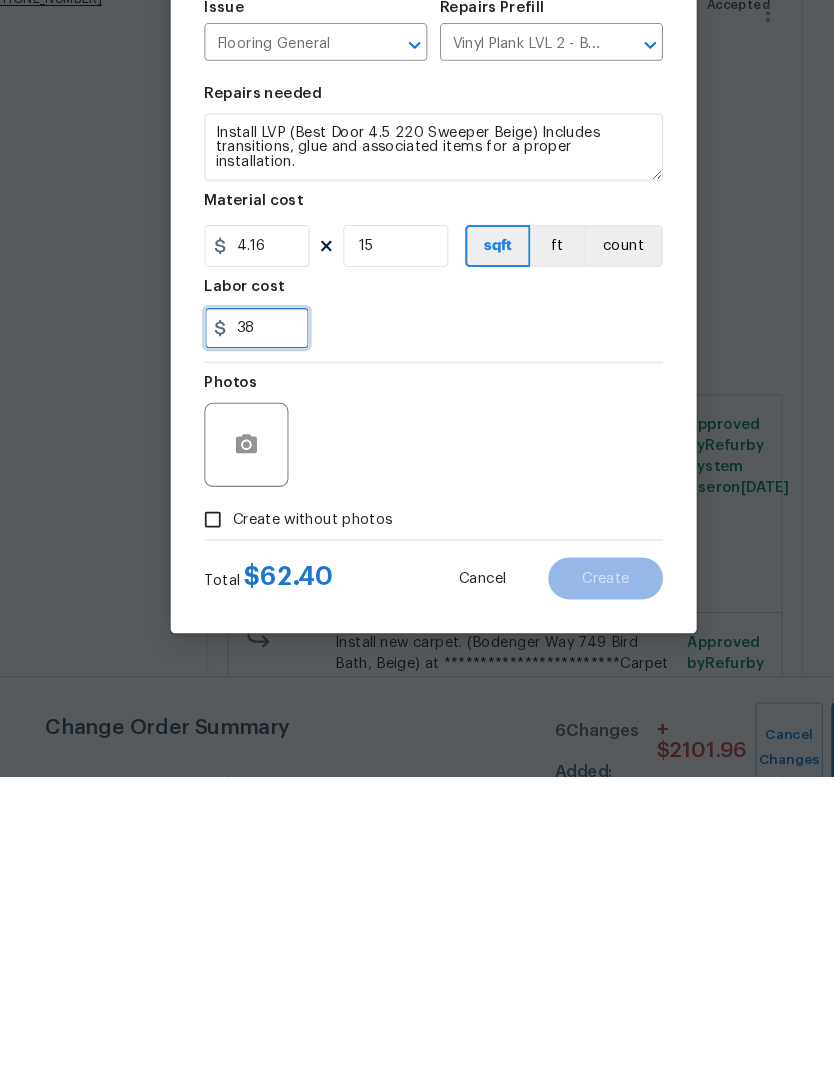 type on "38" 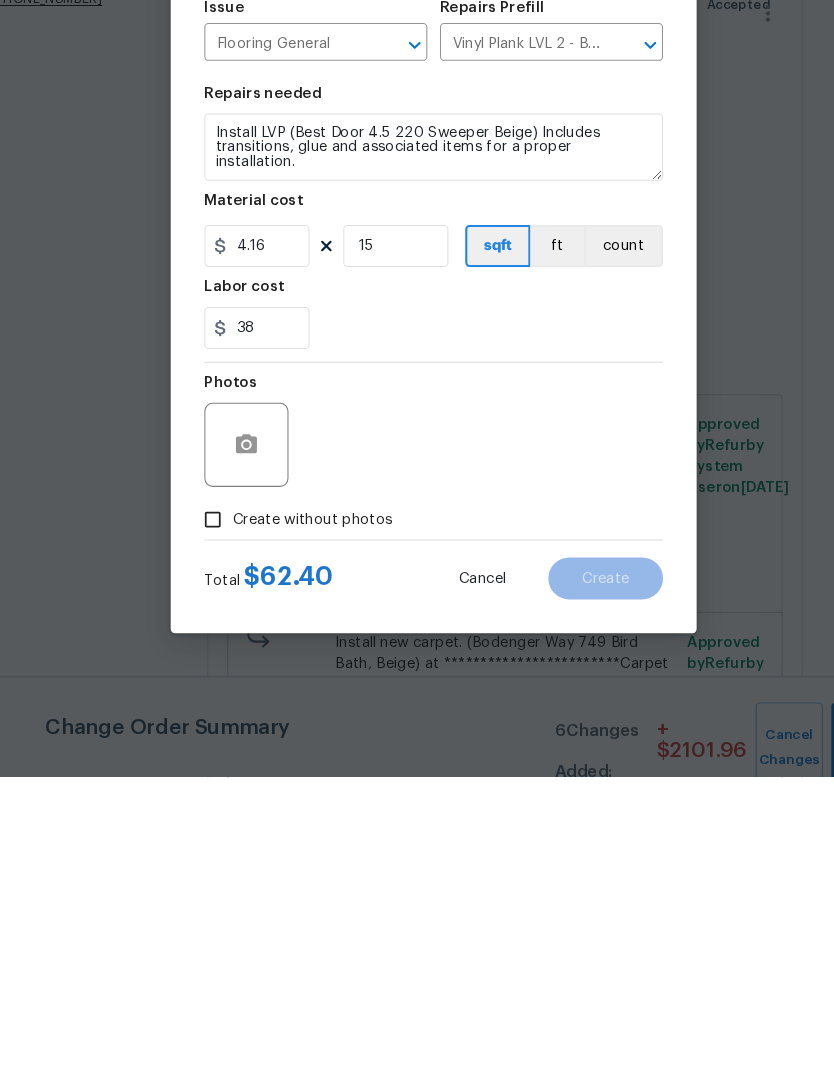 click on "Photos" at bounding box center [417, 746] 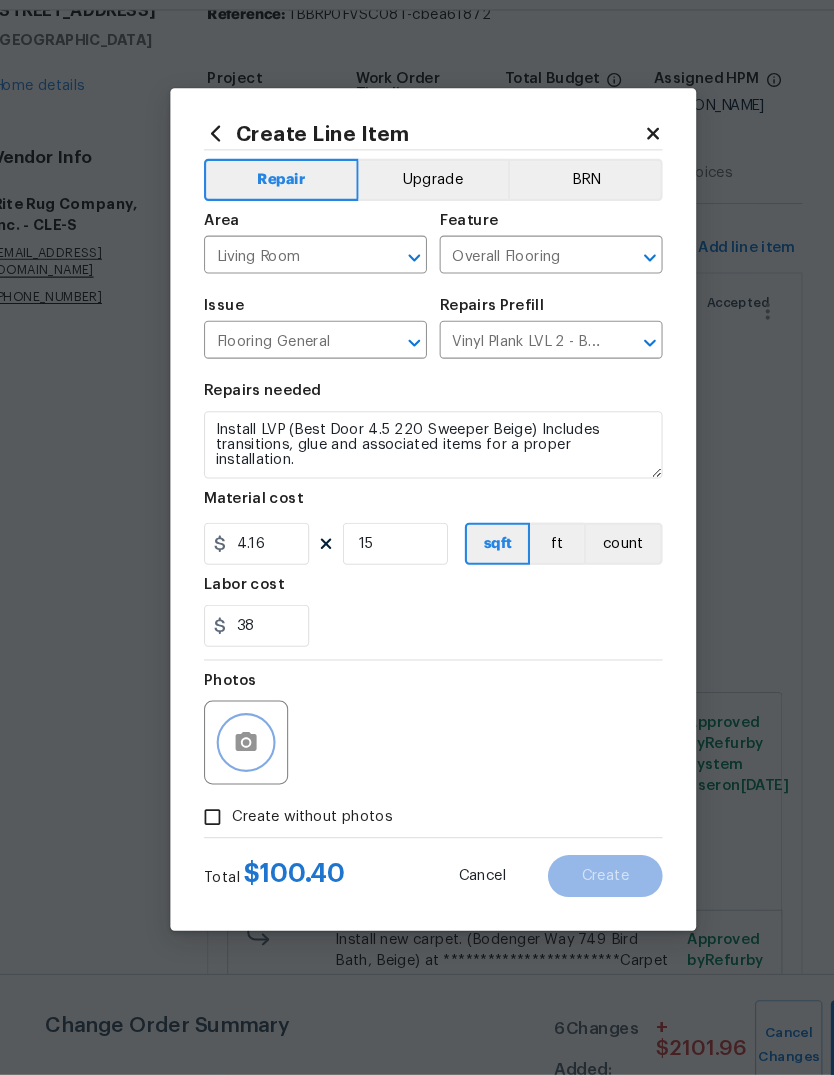click 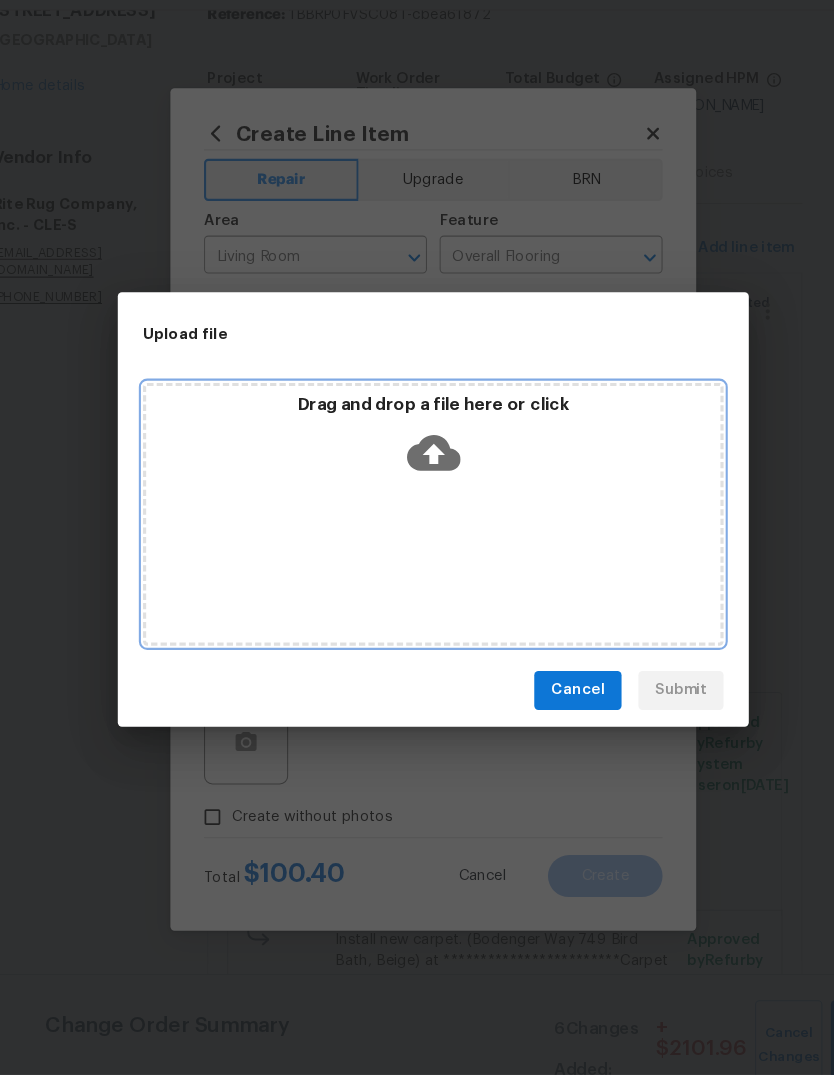 click 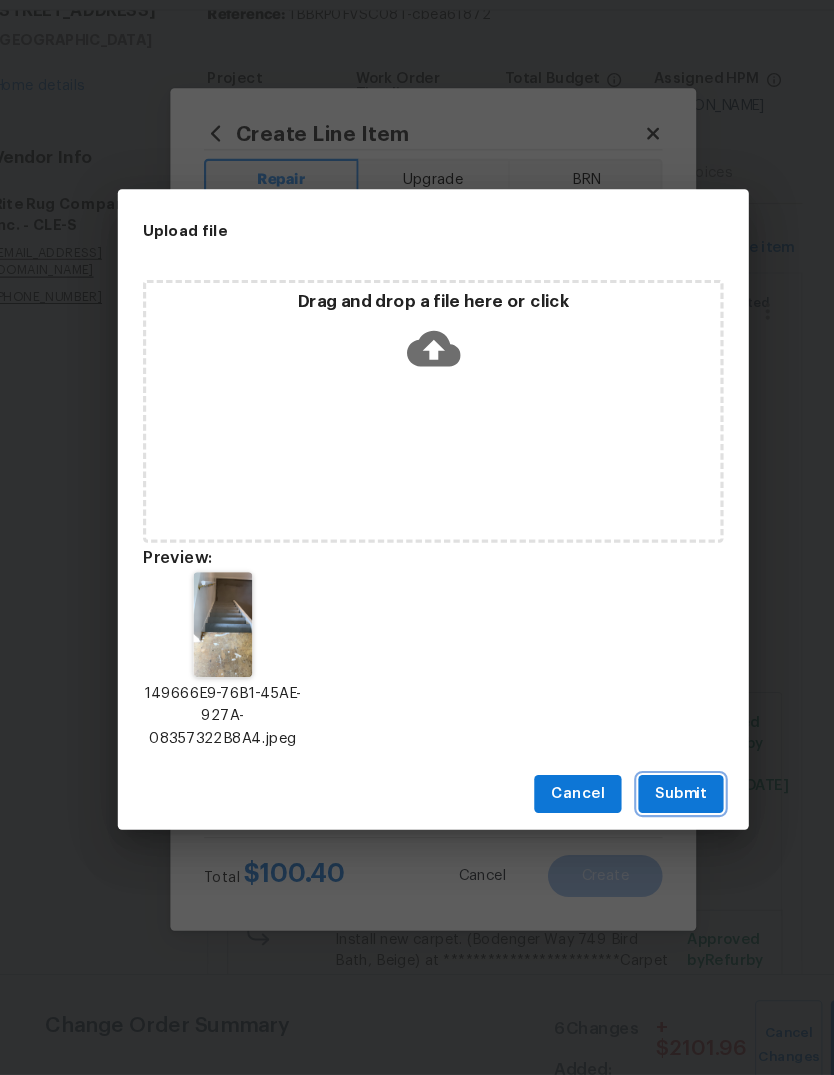 click on "Submit" at bounding box center [652, 808] 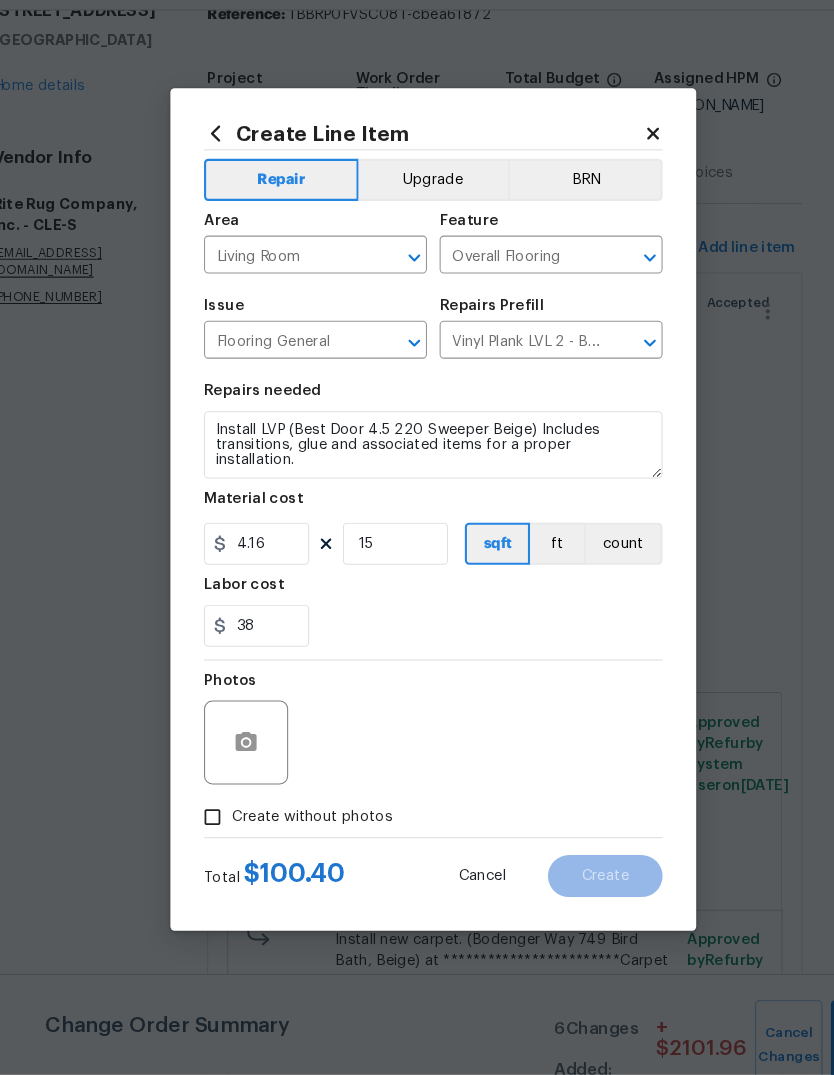 click on "Photos" at bounding box center (417, 746) 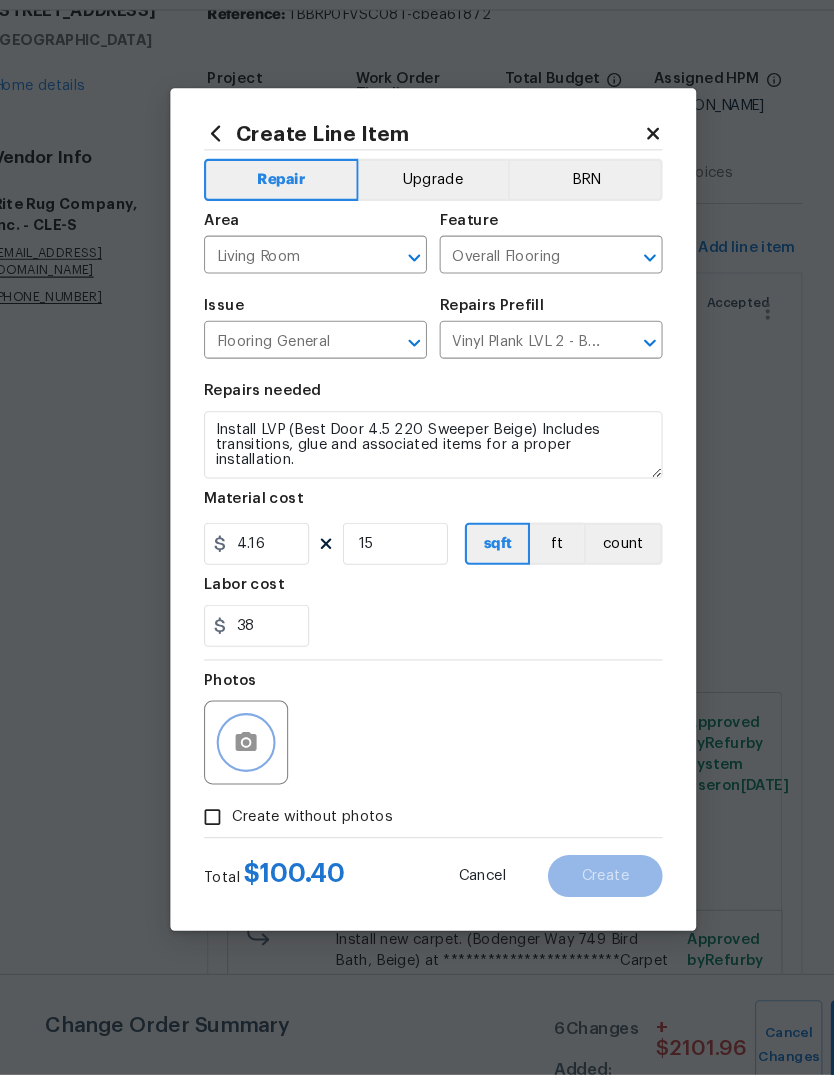 click 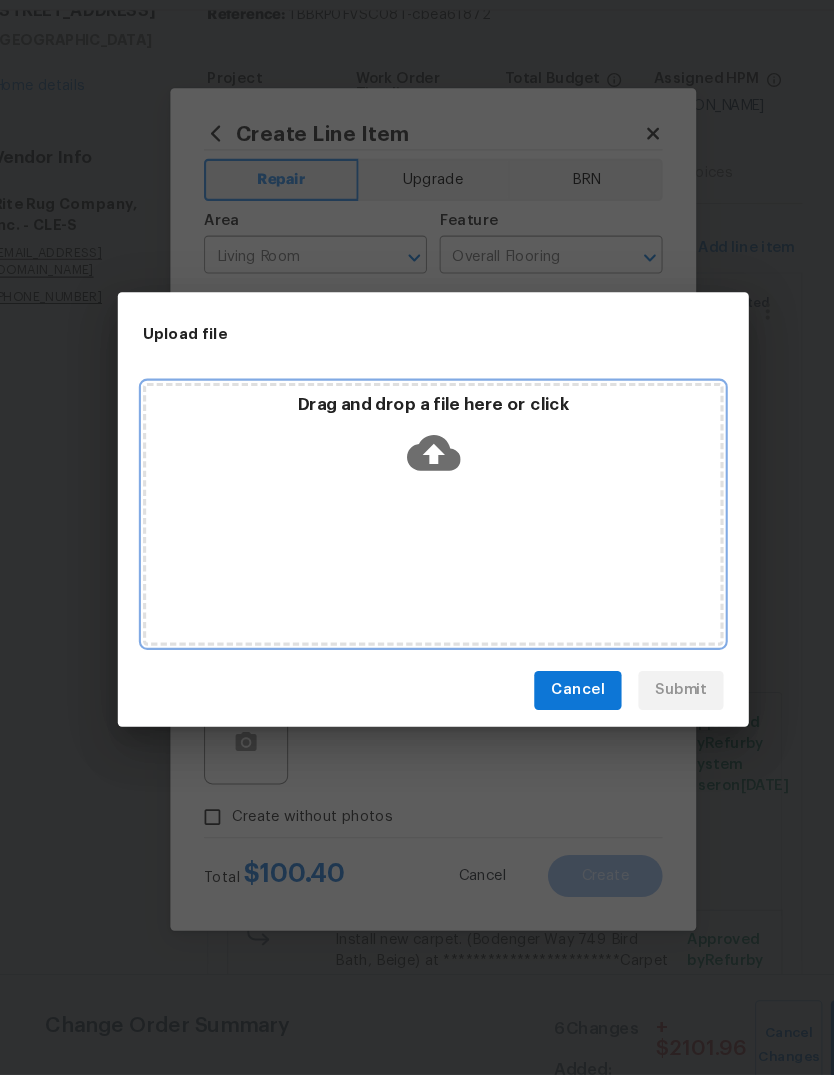 click on "Drag and drop a file here or click" at bounding box center [417, 471] 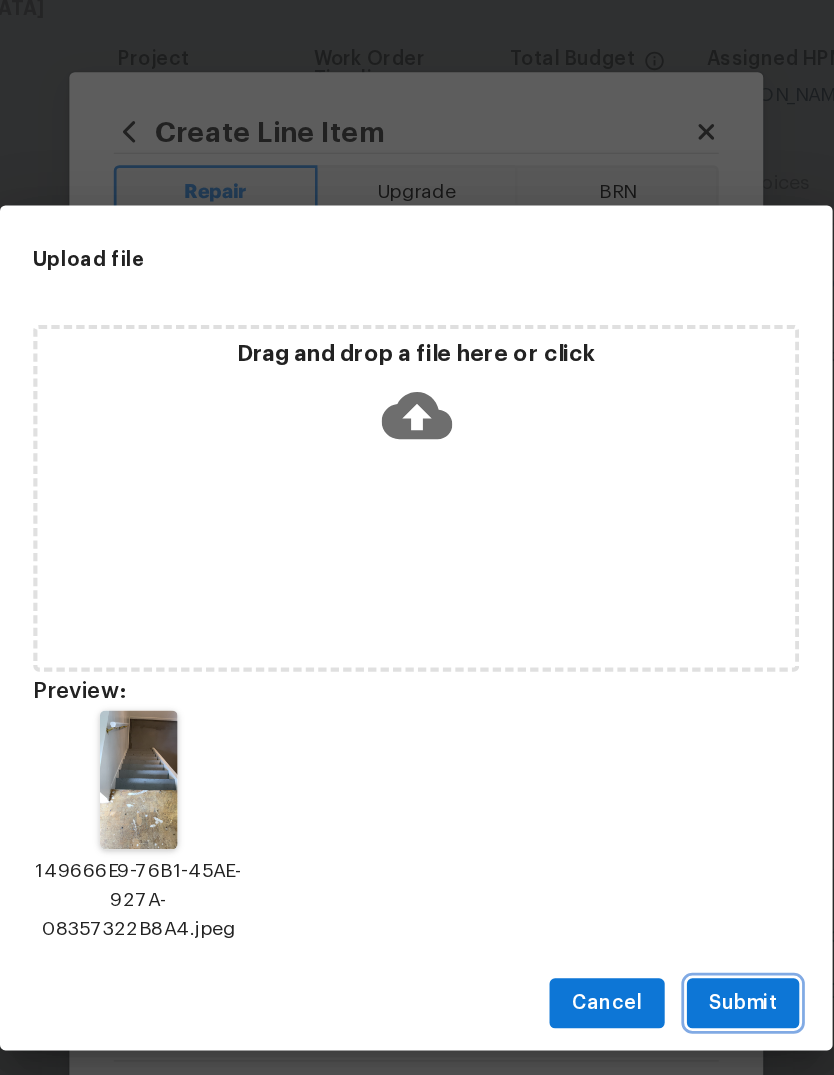 click on "Submit" at bounding box center [652, 808] 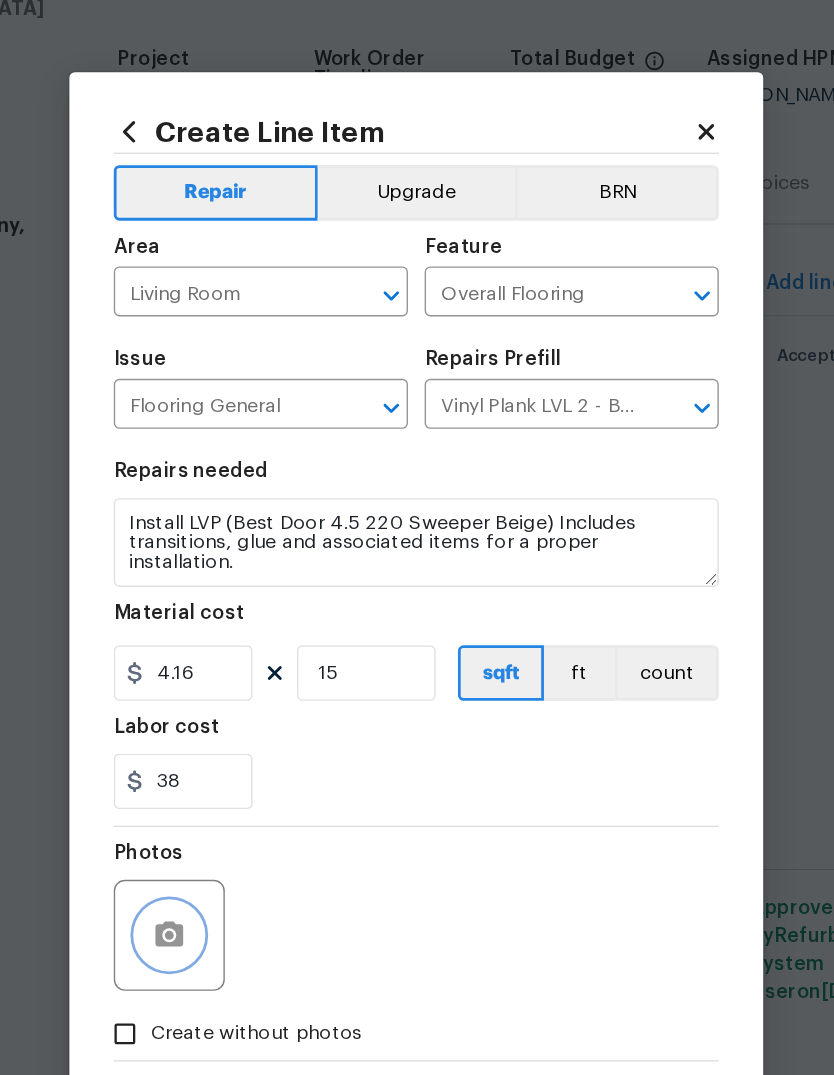 scroll, scrollTop: 0, scrollLeft: 0, axis: both 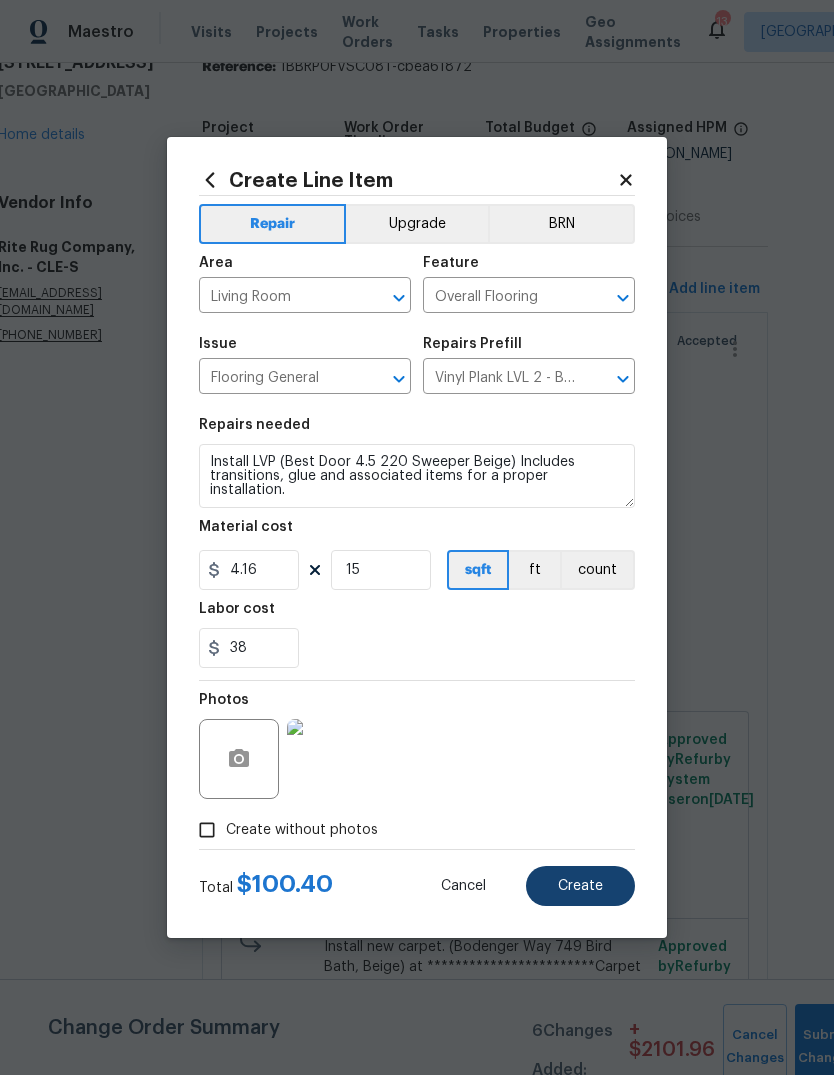 click on "Create" at bounding box center [580, 886] 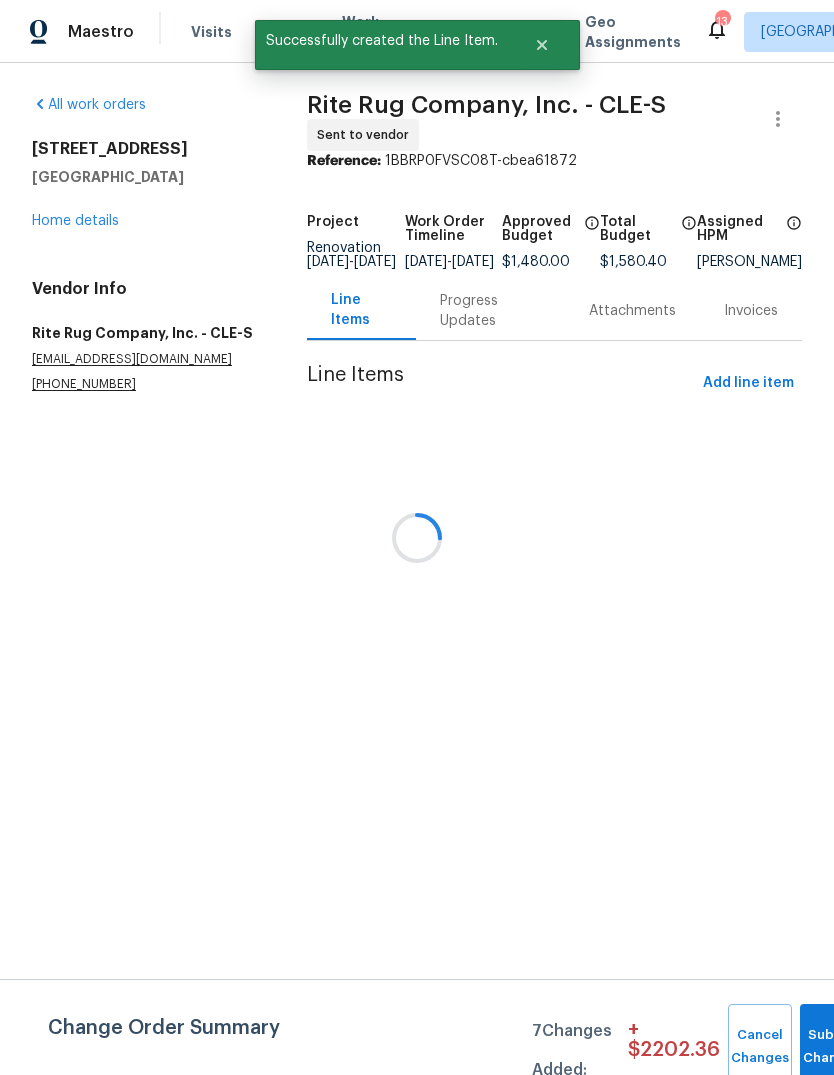 scroll, scrollTop: 0, scrollLeft: 0, axis: both 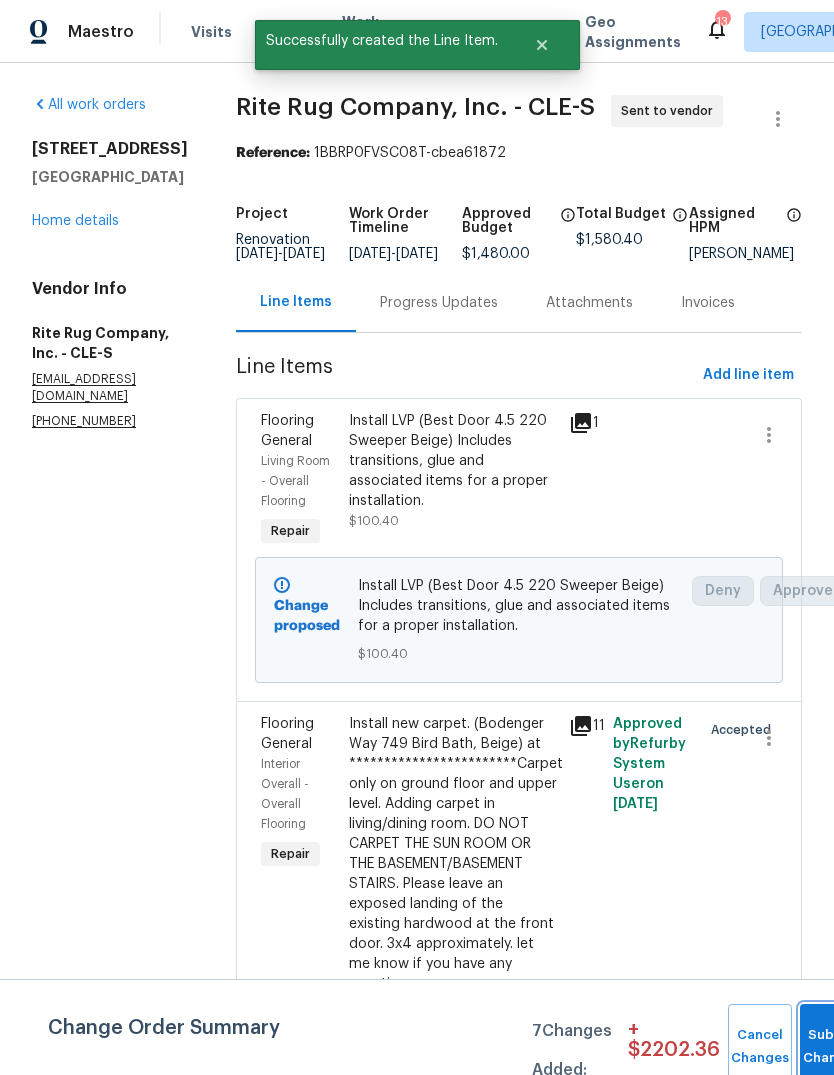 click on "Submit Changes" at bounding box center (832, 1047) 